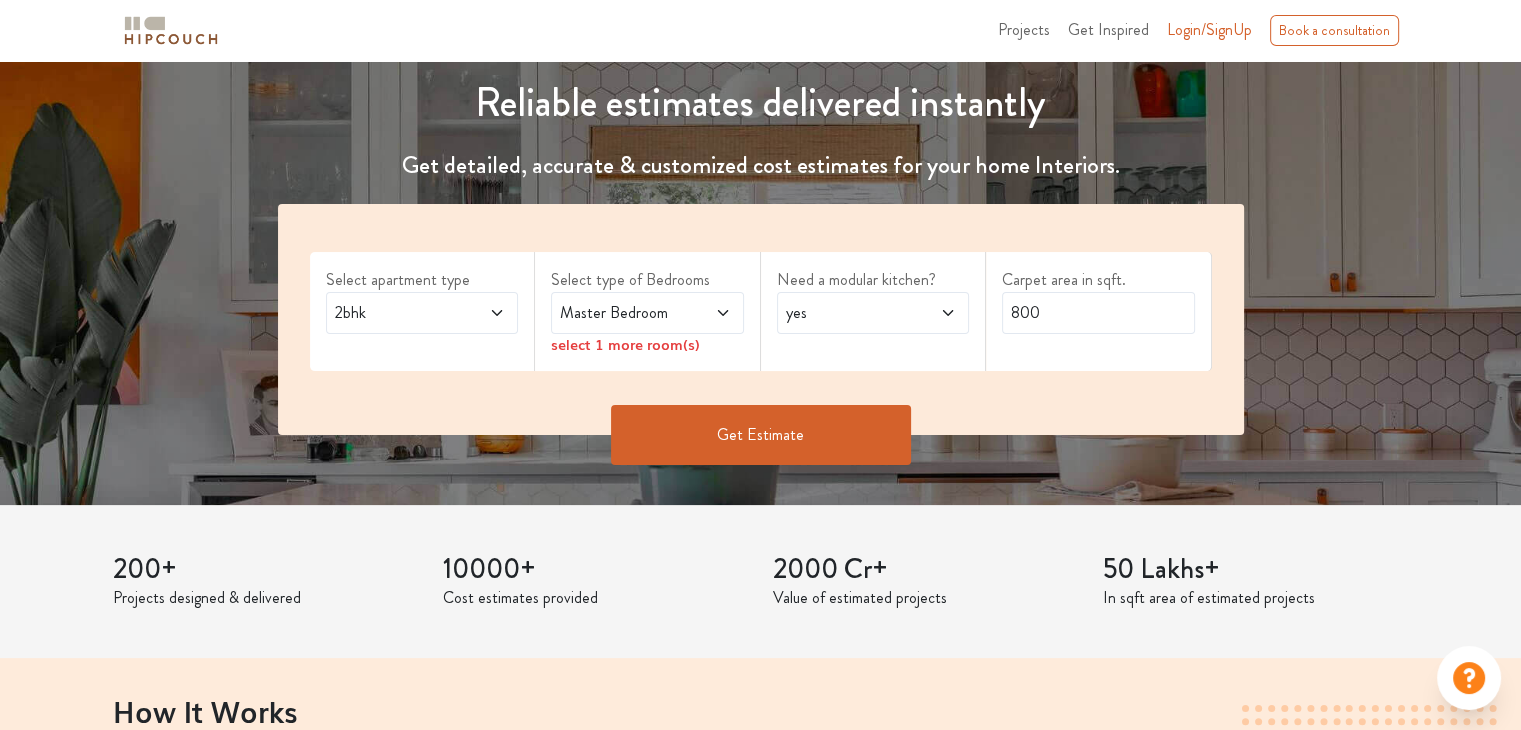 scroll, scrollTop: 223, scrollLeft: 0, axis: vertical 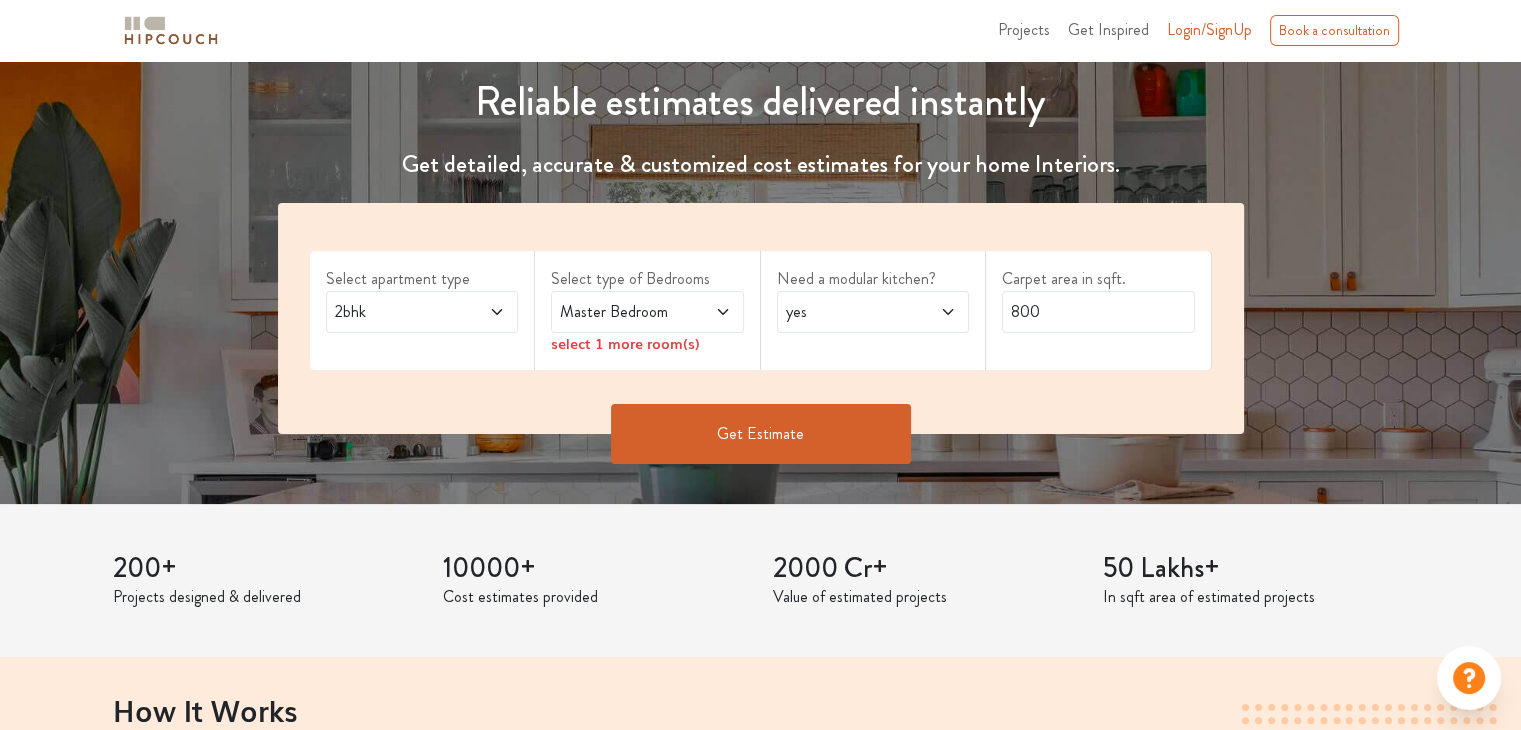 click 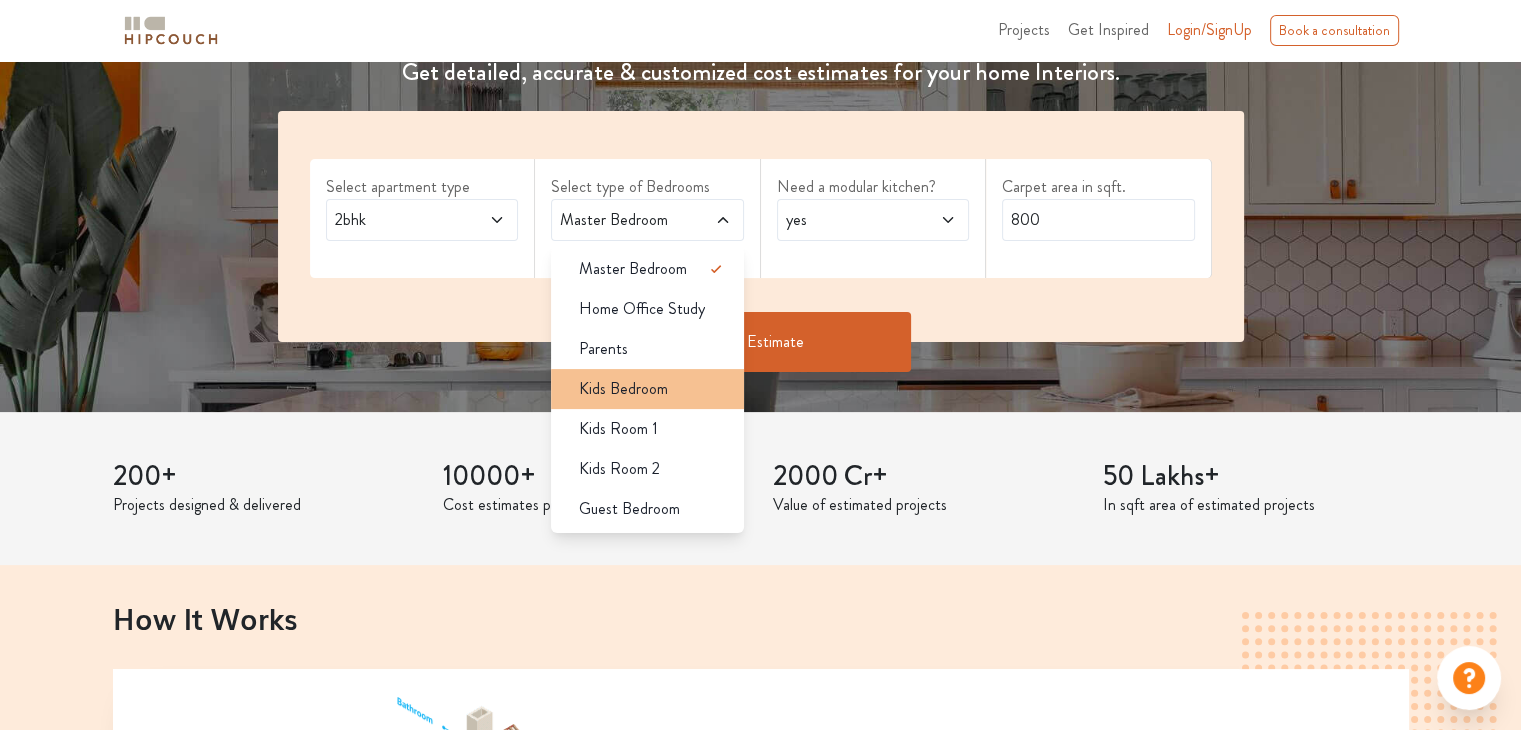 scroll, scrollTop: 316, scrollLeft: 0, axis: vertical 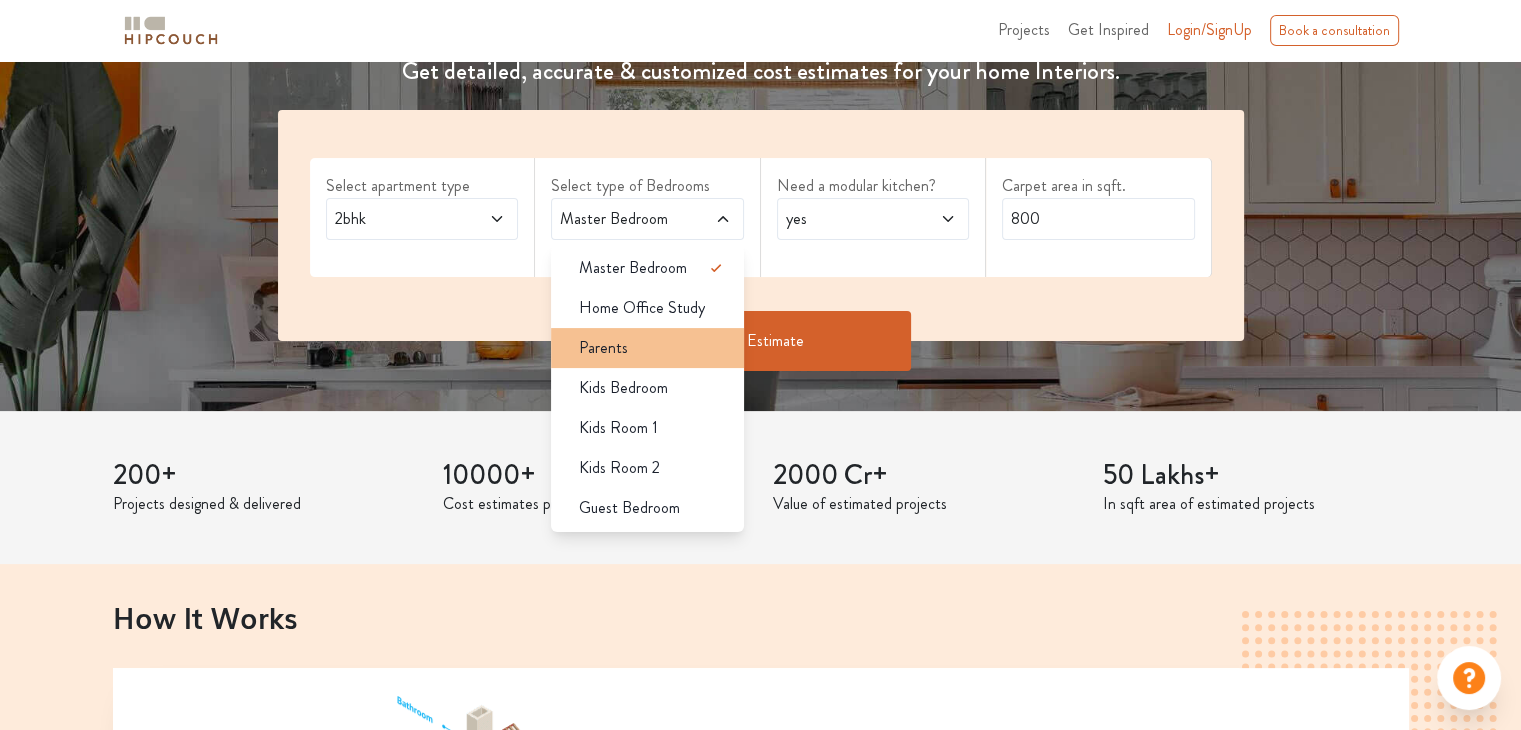 click on "Parents" at bounding box center (653, 348) 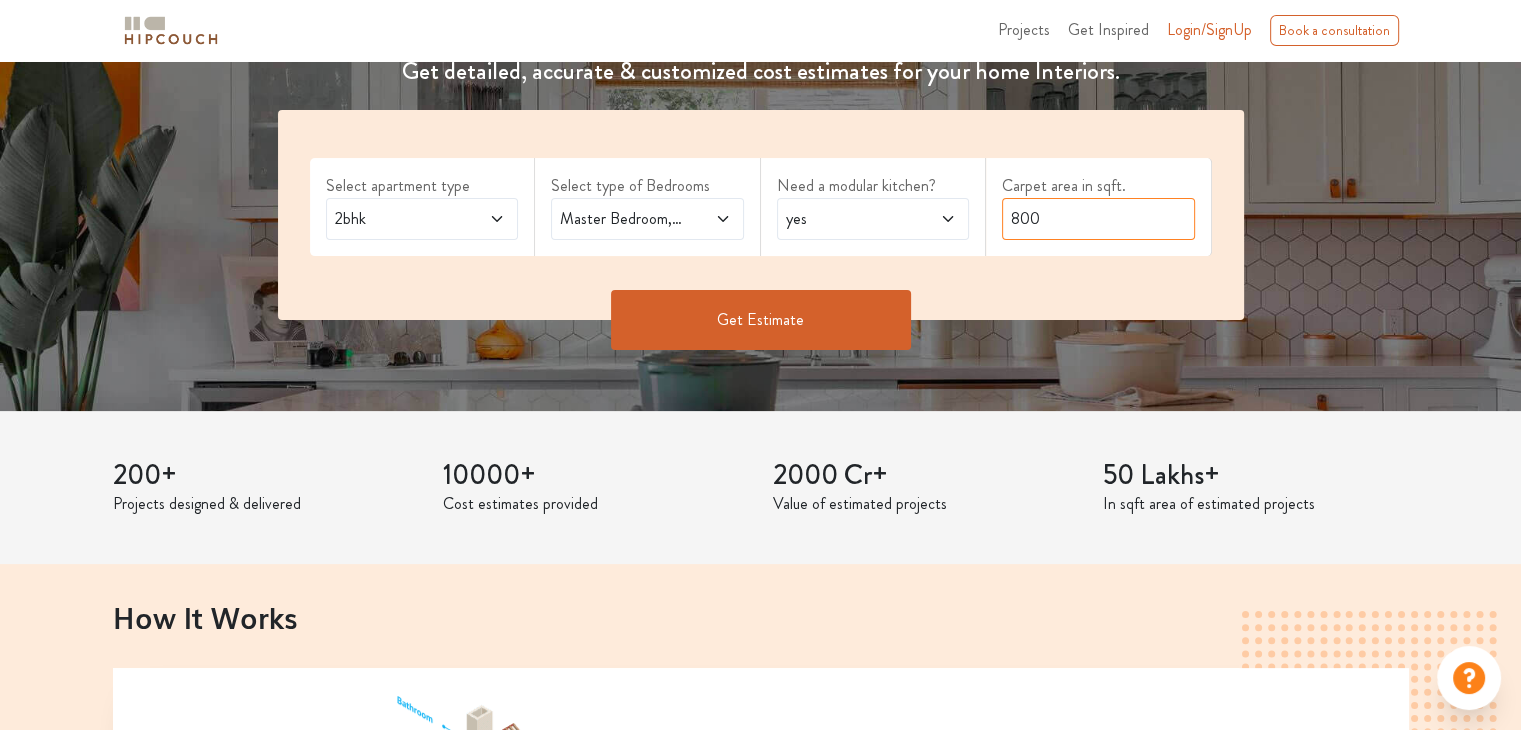 click on "800" at bounding box center [1098, 219] 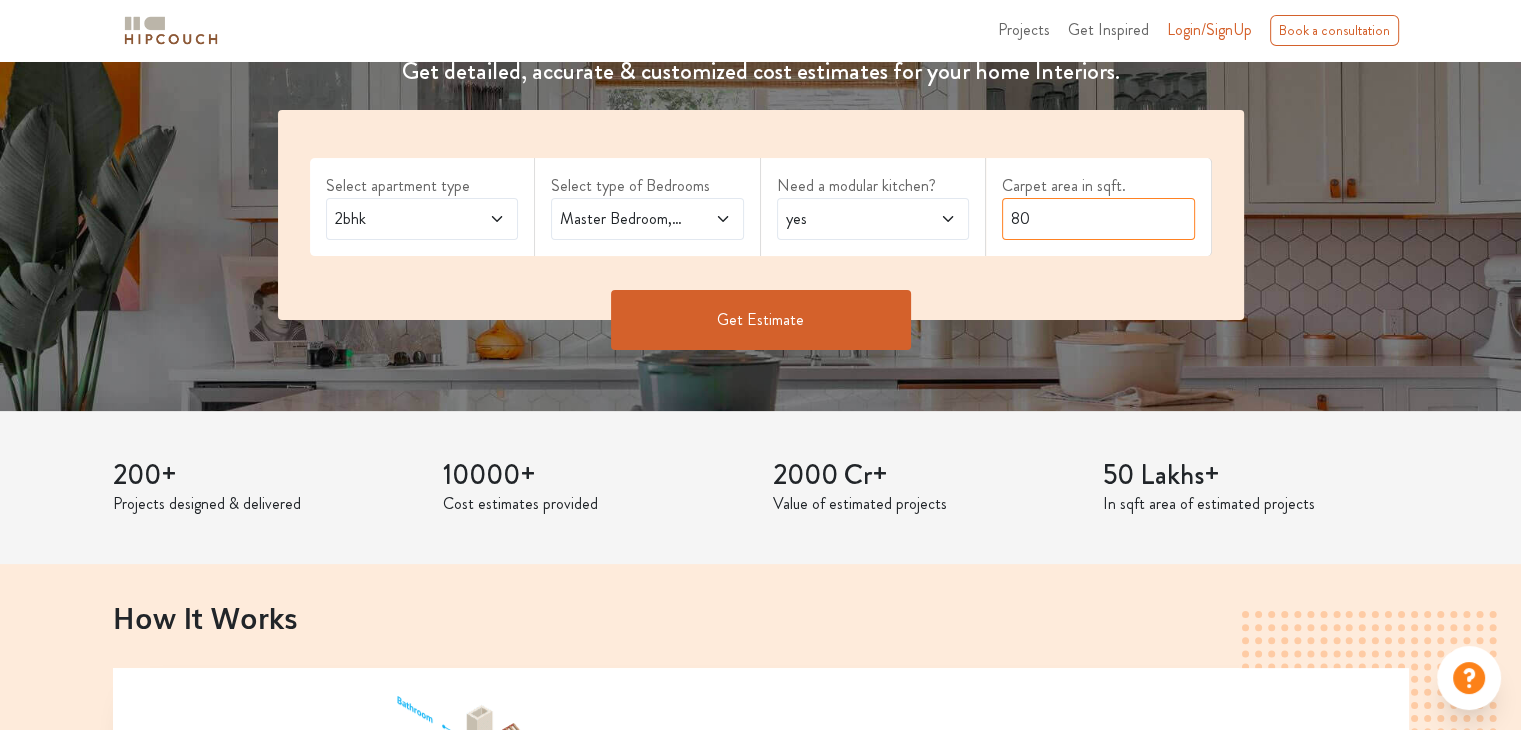 type on "8" 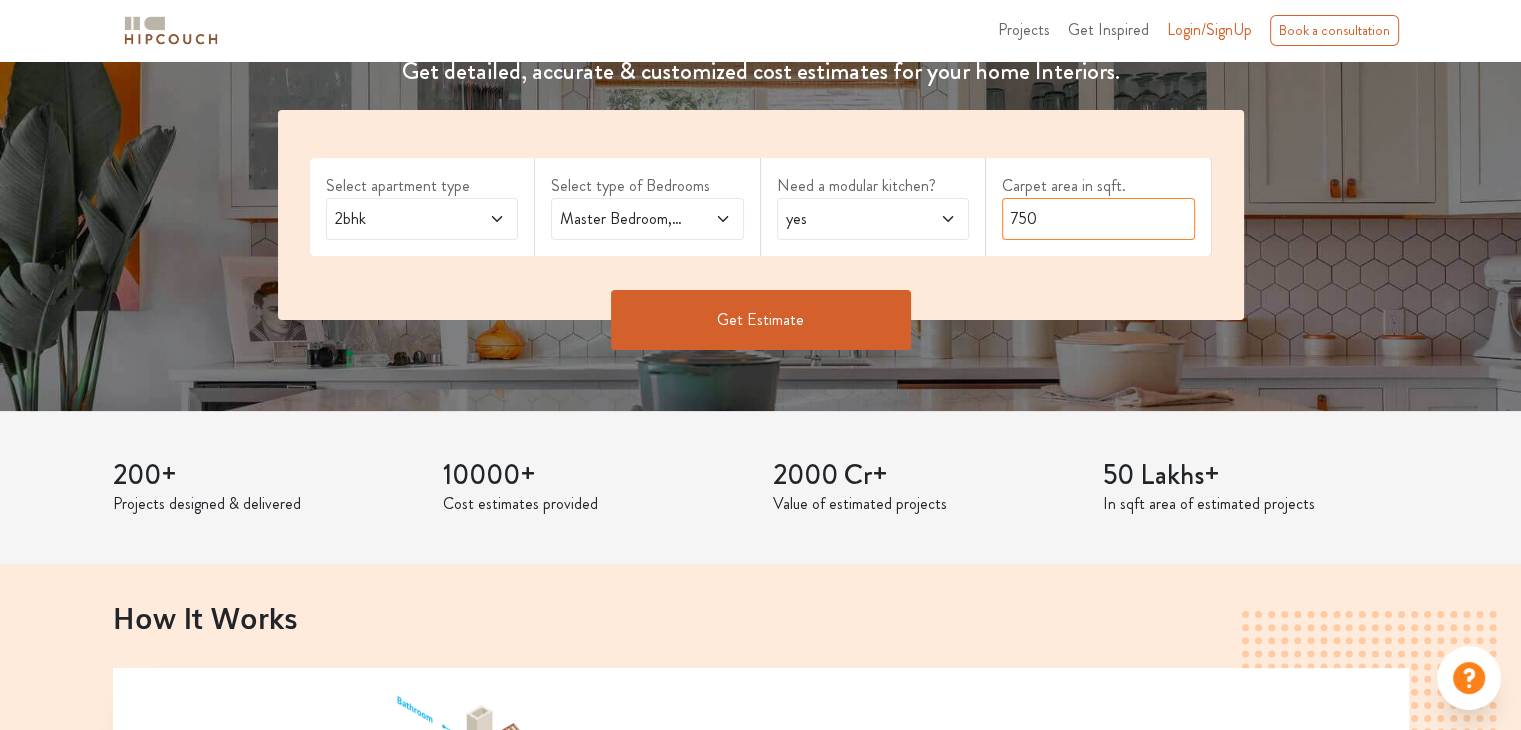 type on "750" 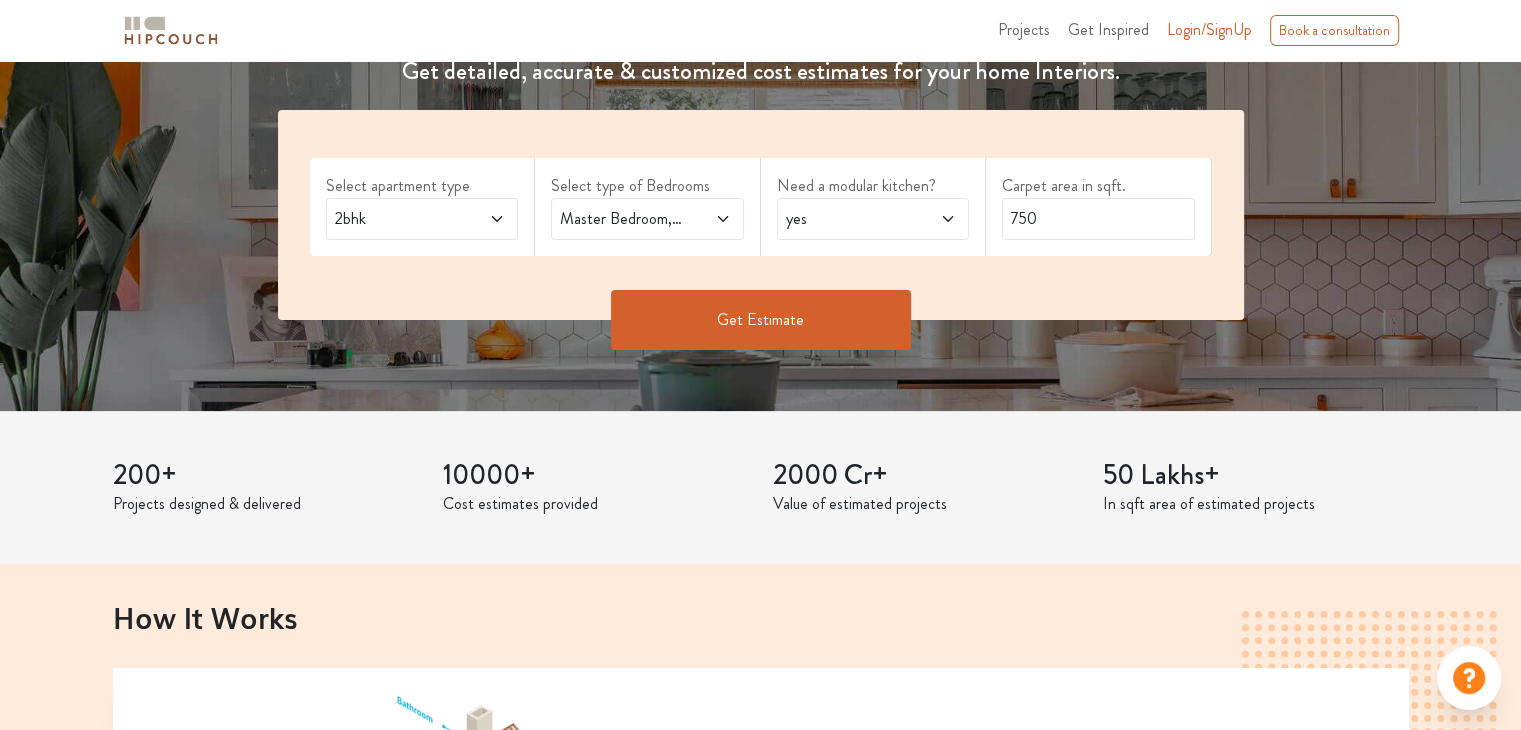 click on "Get Estimate" at bounding box center [761, 320] 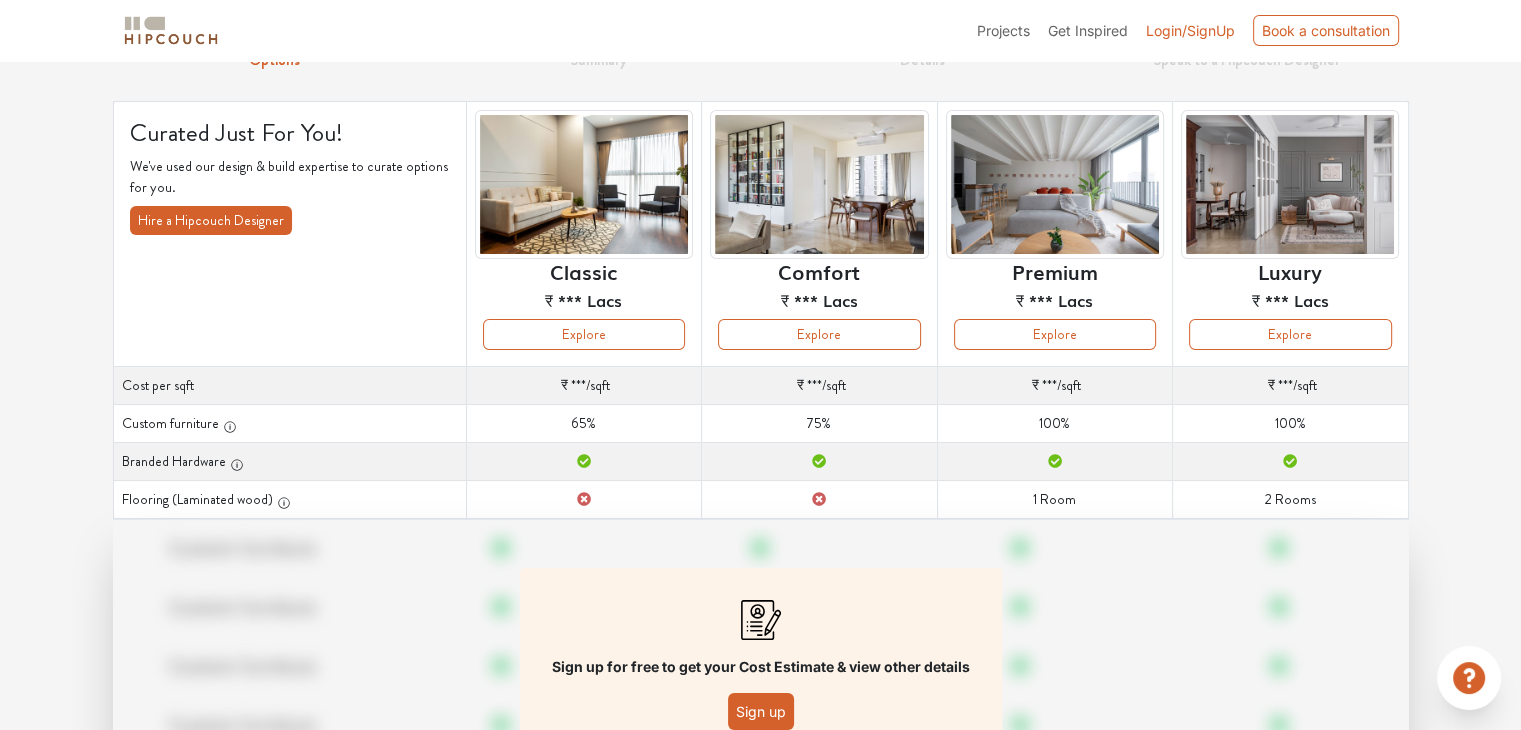scroll, scrollTop: 98, scrollLeft: 0, axis: vertical 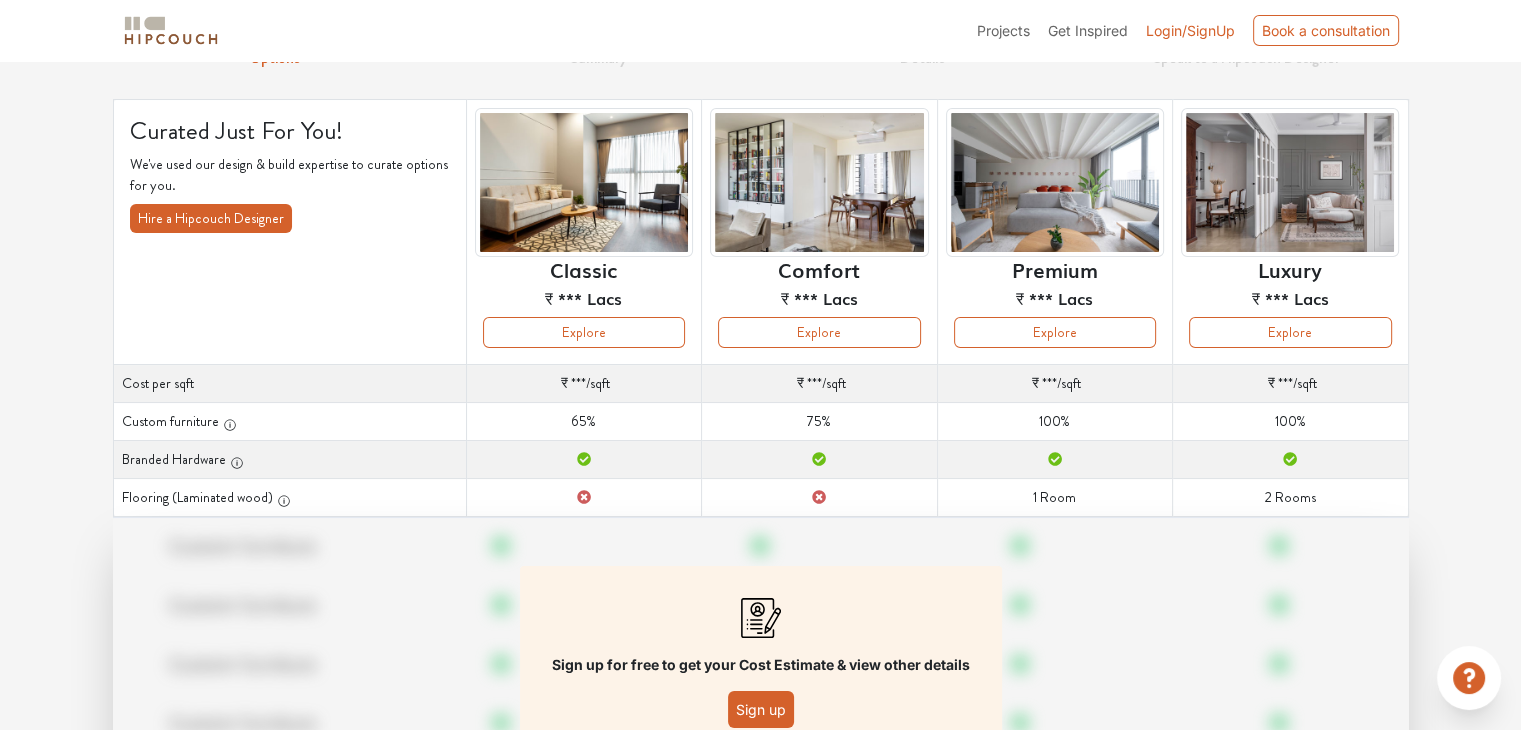 click on "Cost per sqft ₹ *** /sqft" at bounding box center (583, 384) 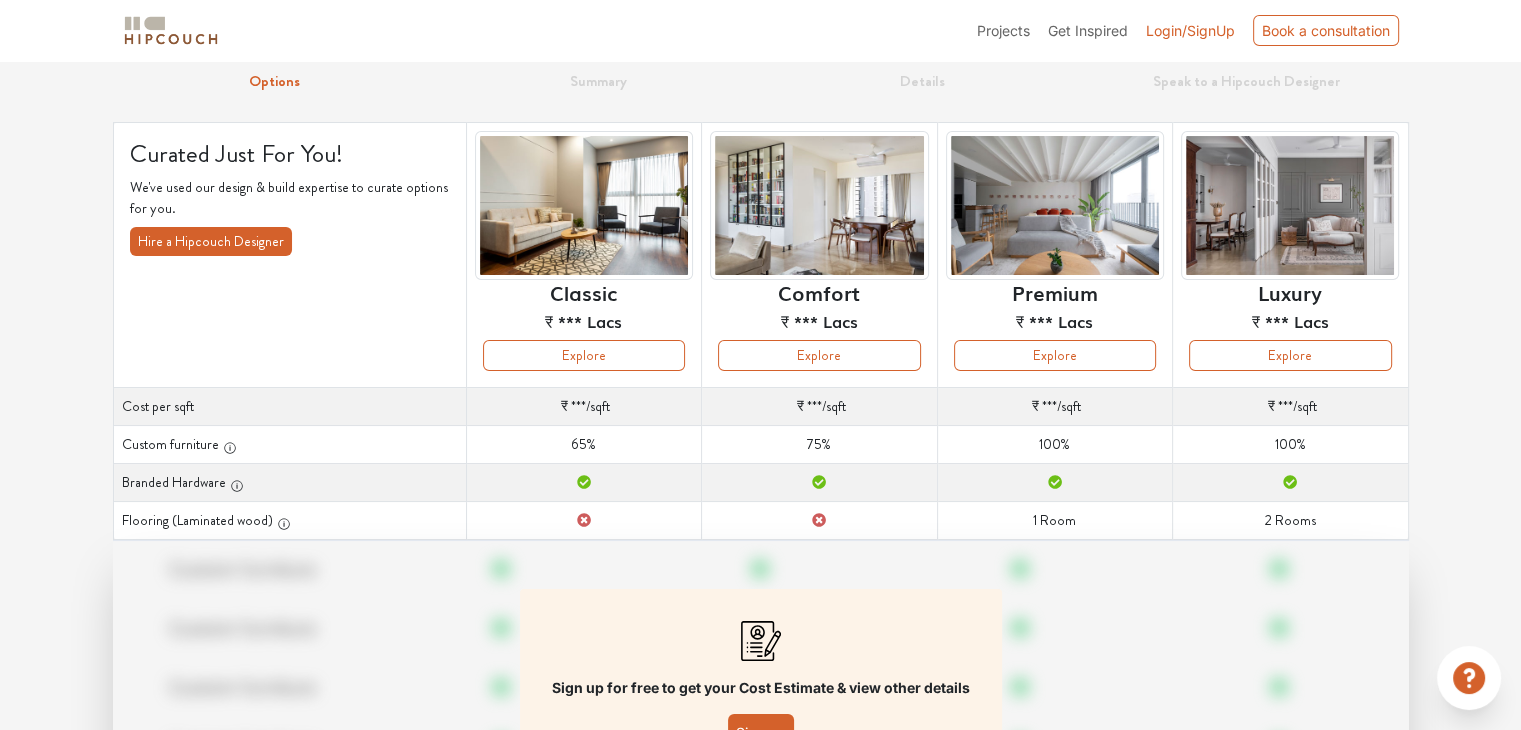 scroll, scrollTop: 68, scrollLeft: 0, axis: vertical 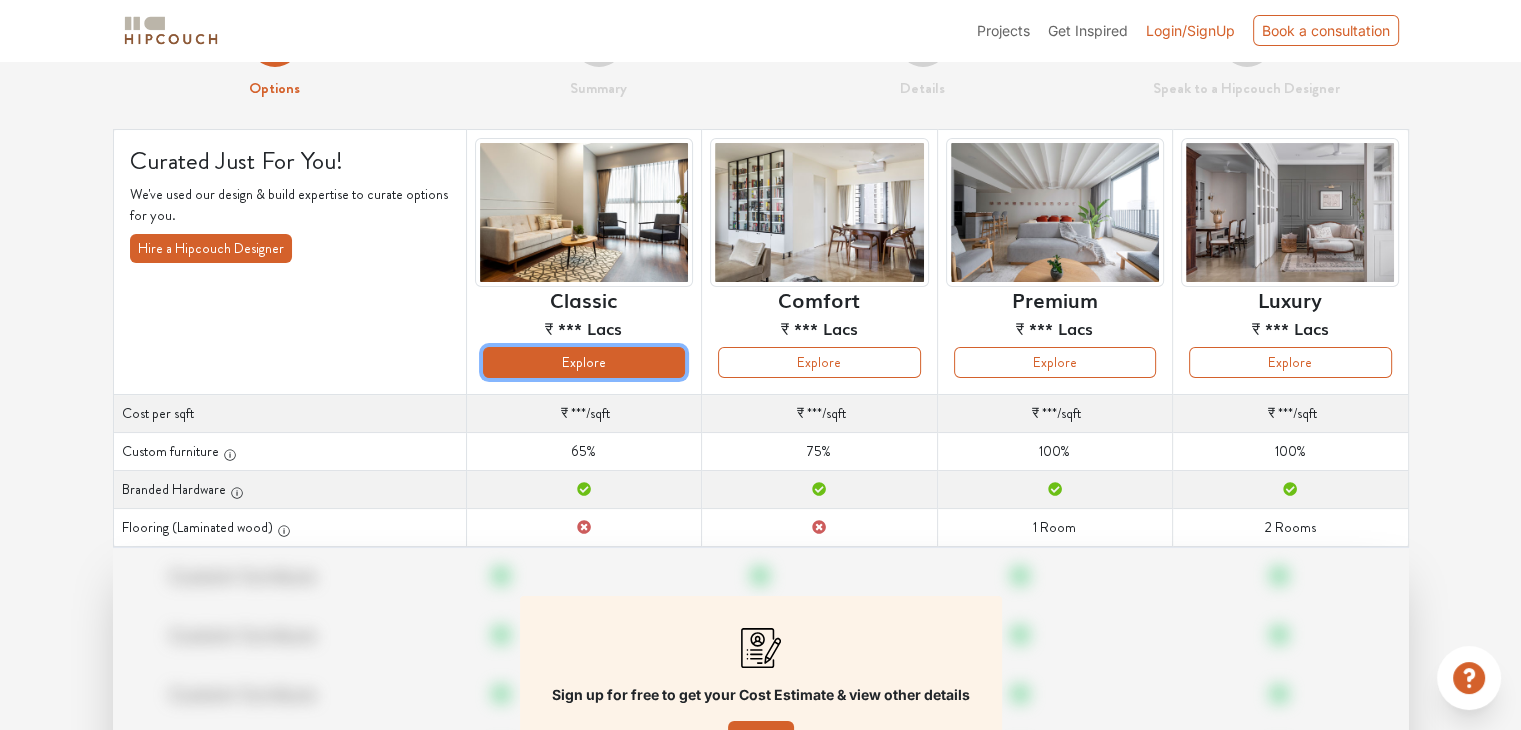 click on "Explore" at bounding box center [584, 362] 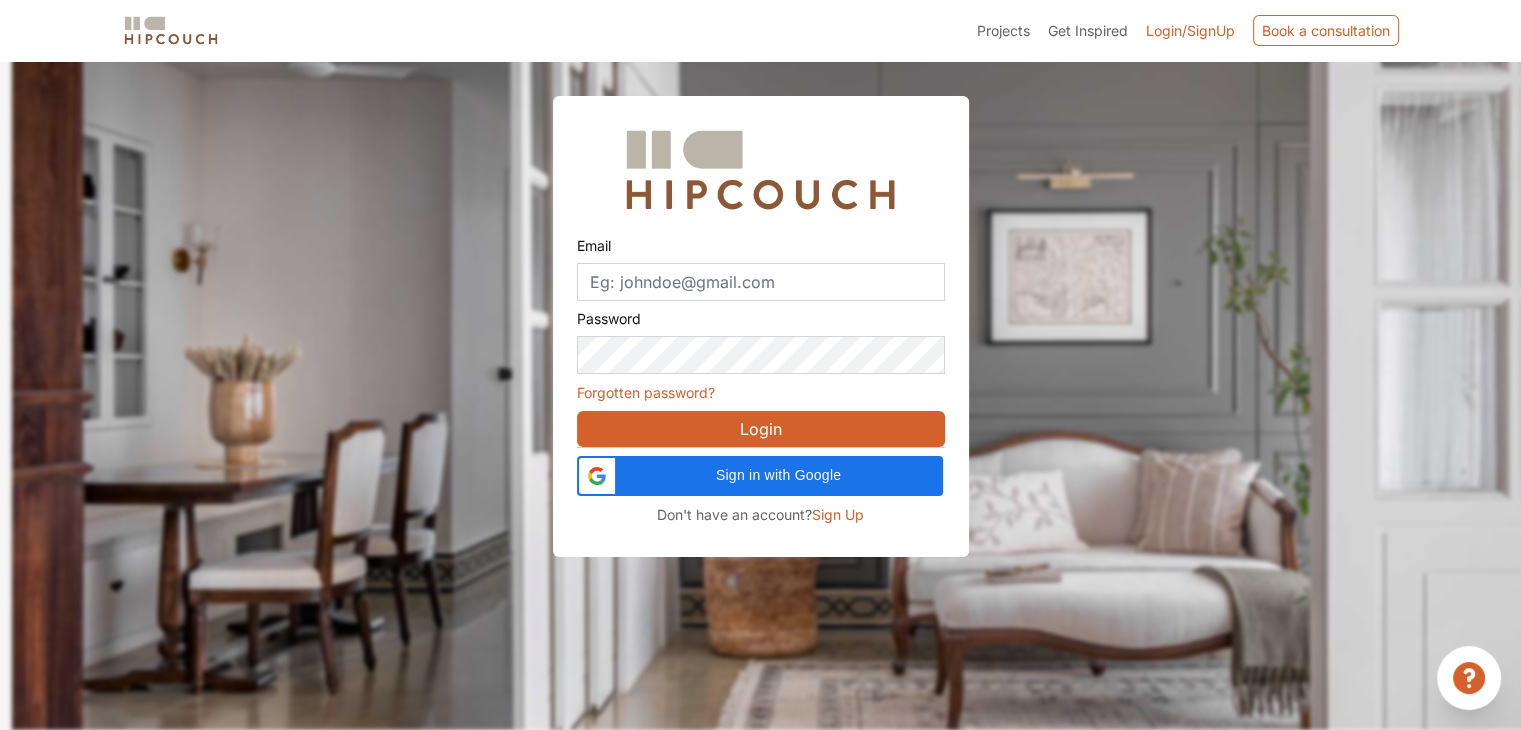 scroll, scrollTop: 60, scrollLeft: 0, axis: vertical 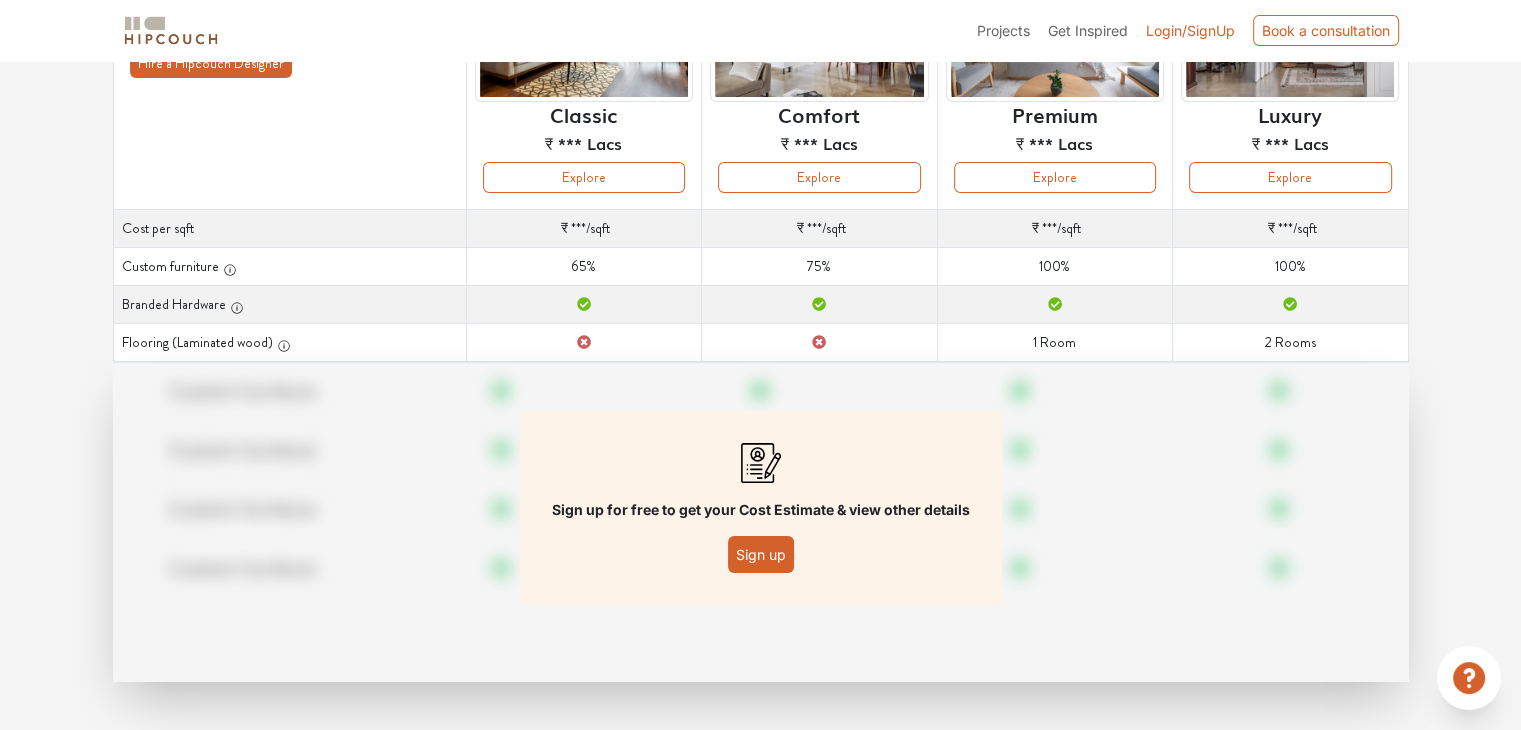 click on "Sign up" at bounding box center [761, 554] 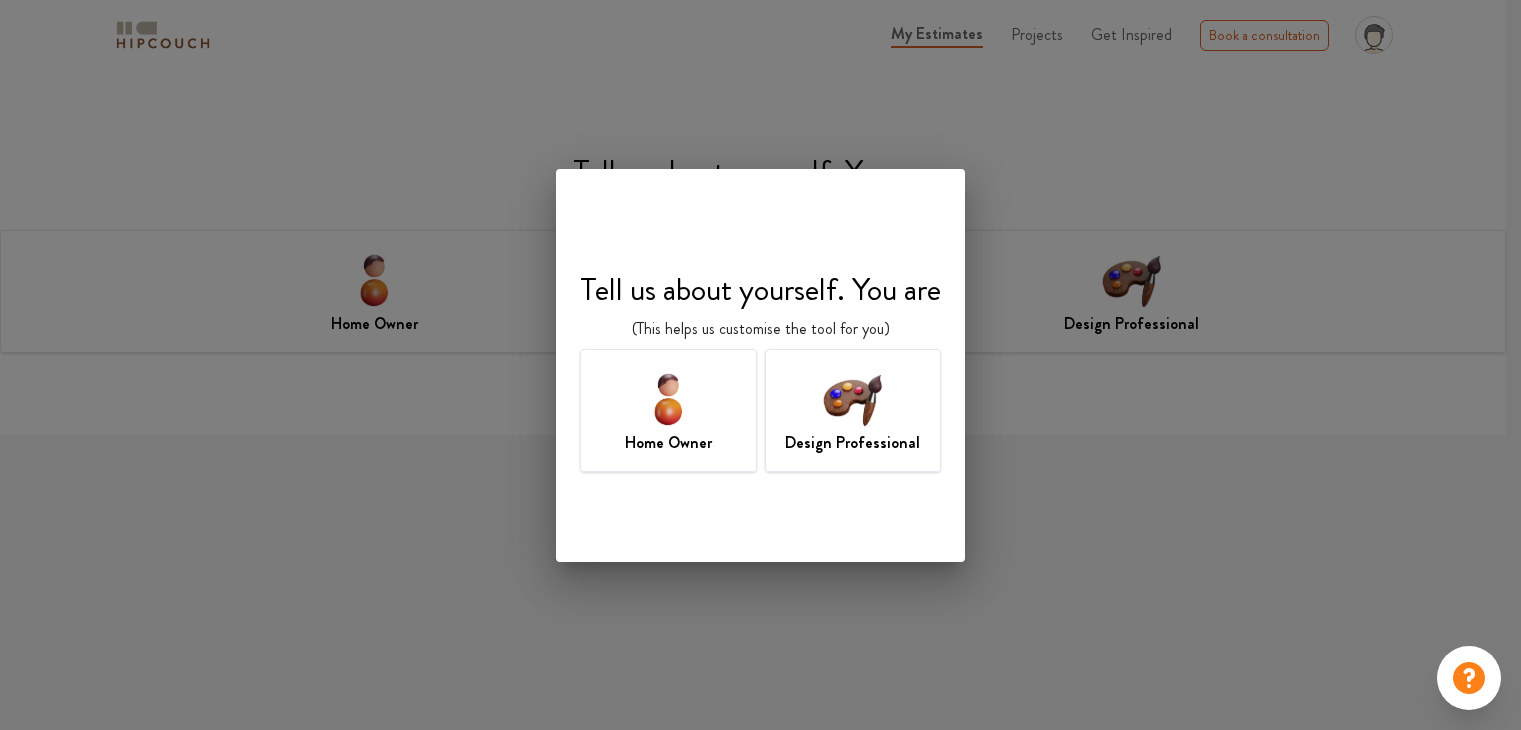 scroll, scrollTop: 0, scrollLeft: 0, axis: both 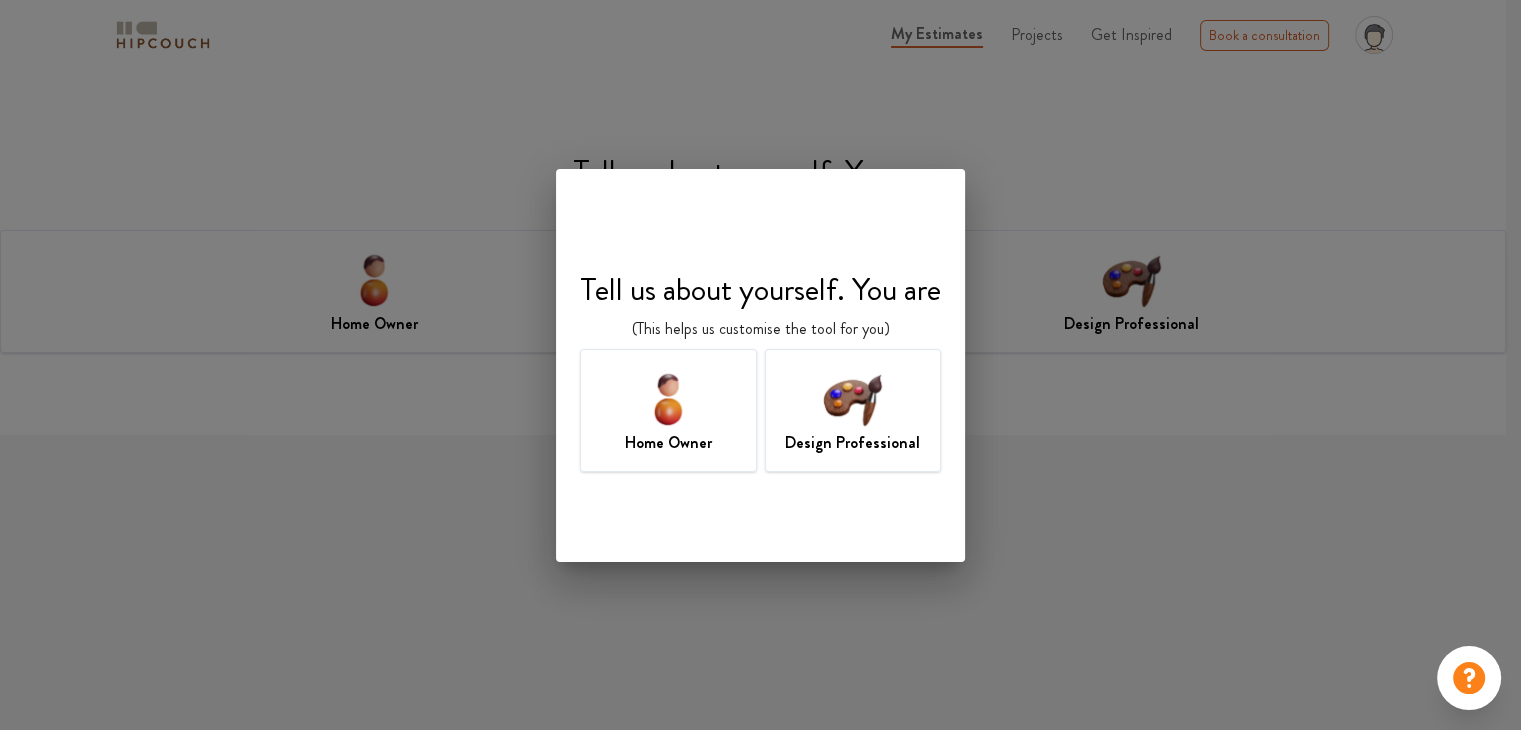 click on "Design Professional" at bounding box center (852, 443) 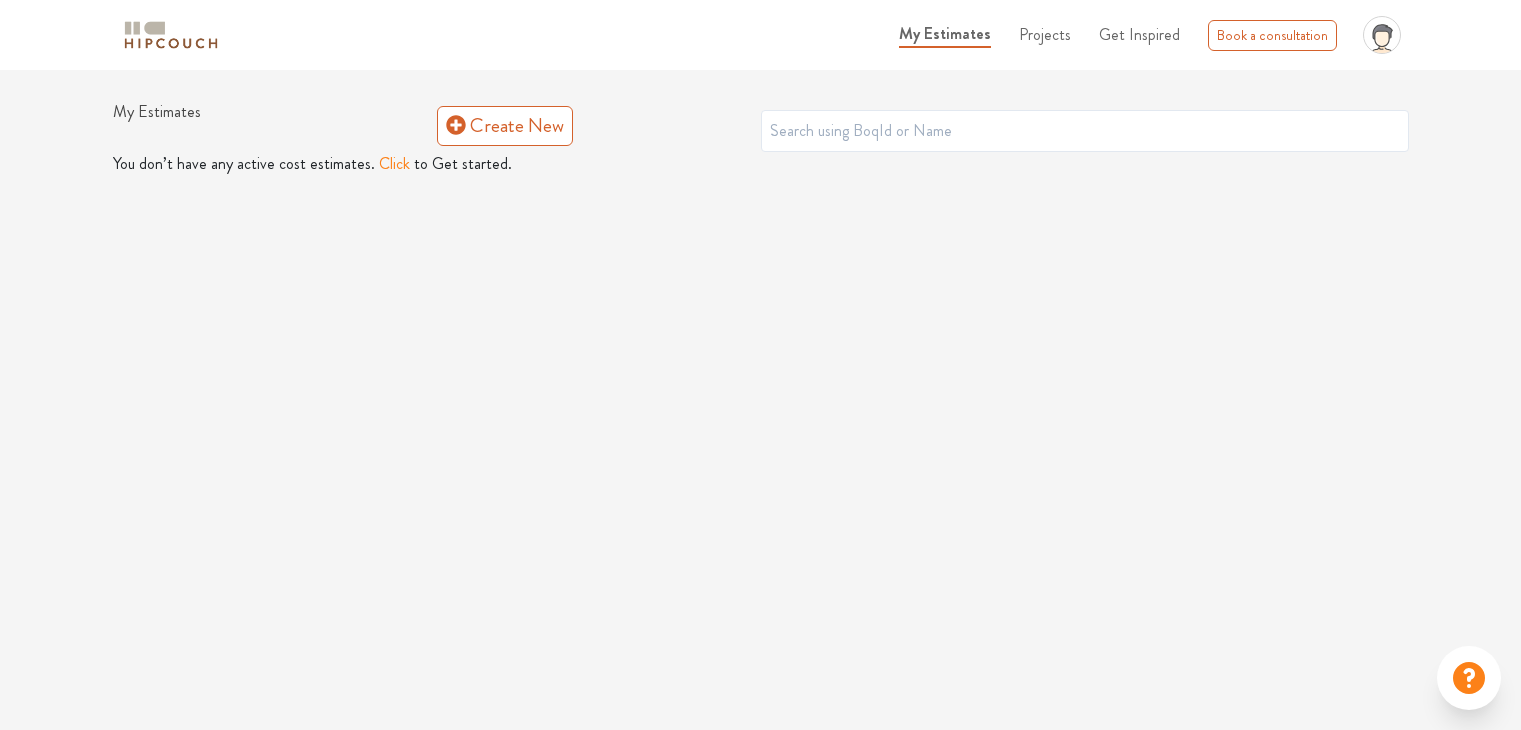scroll, scrollTop: 0, scrollLeft: 0, axis: both 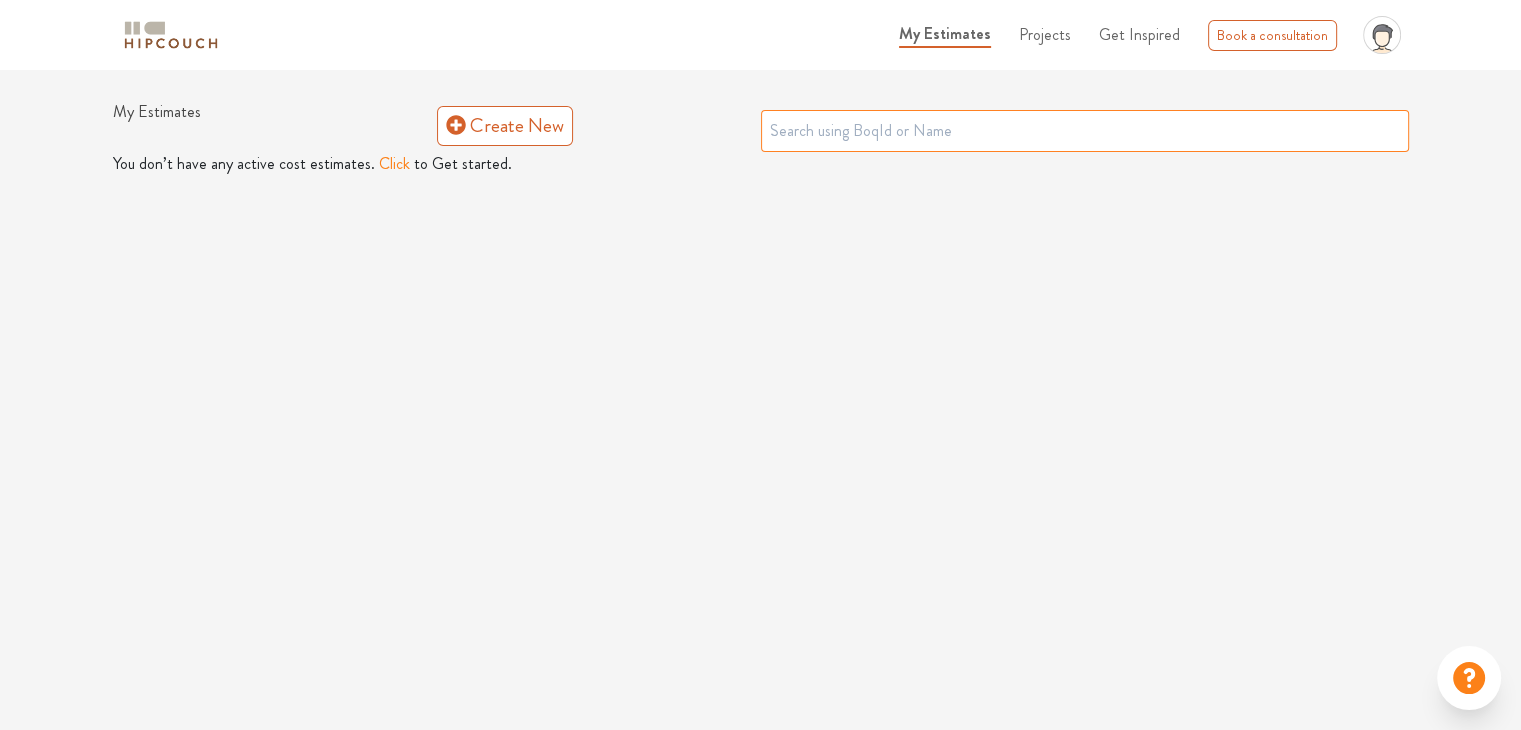 click at bounding box center [1085, 131] 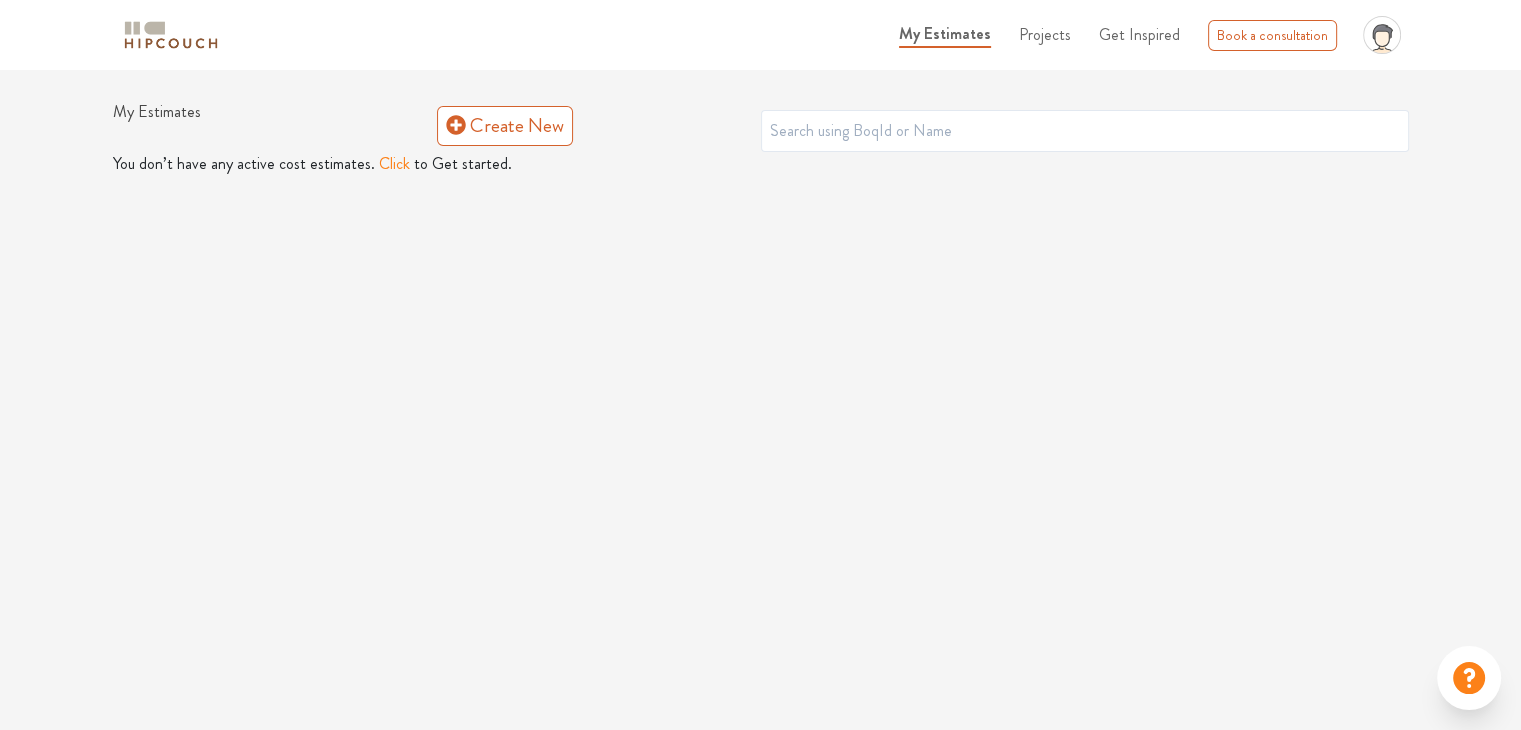 click on "Projects" at bounding box center [1045, 34] 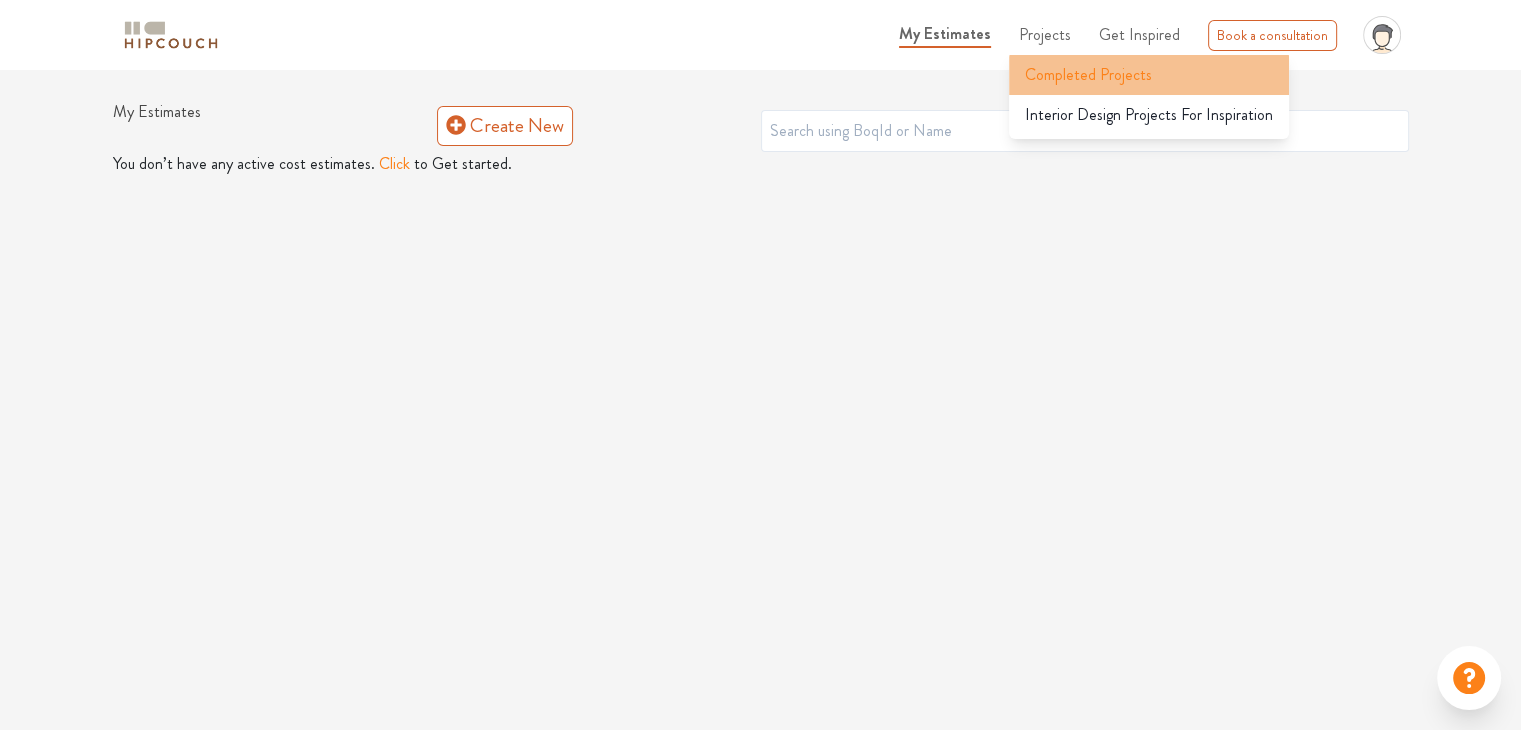 click on "Completed Projects" at bounding box center [1088, 75] 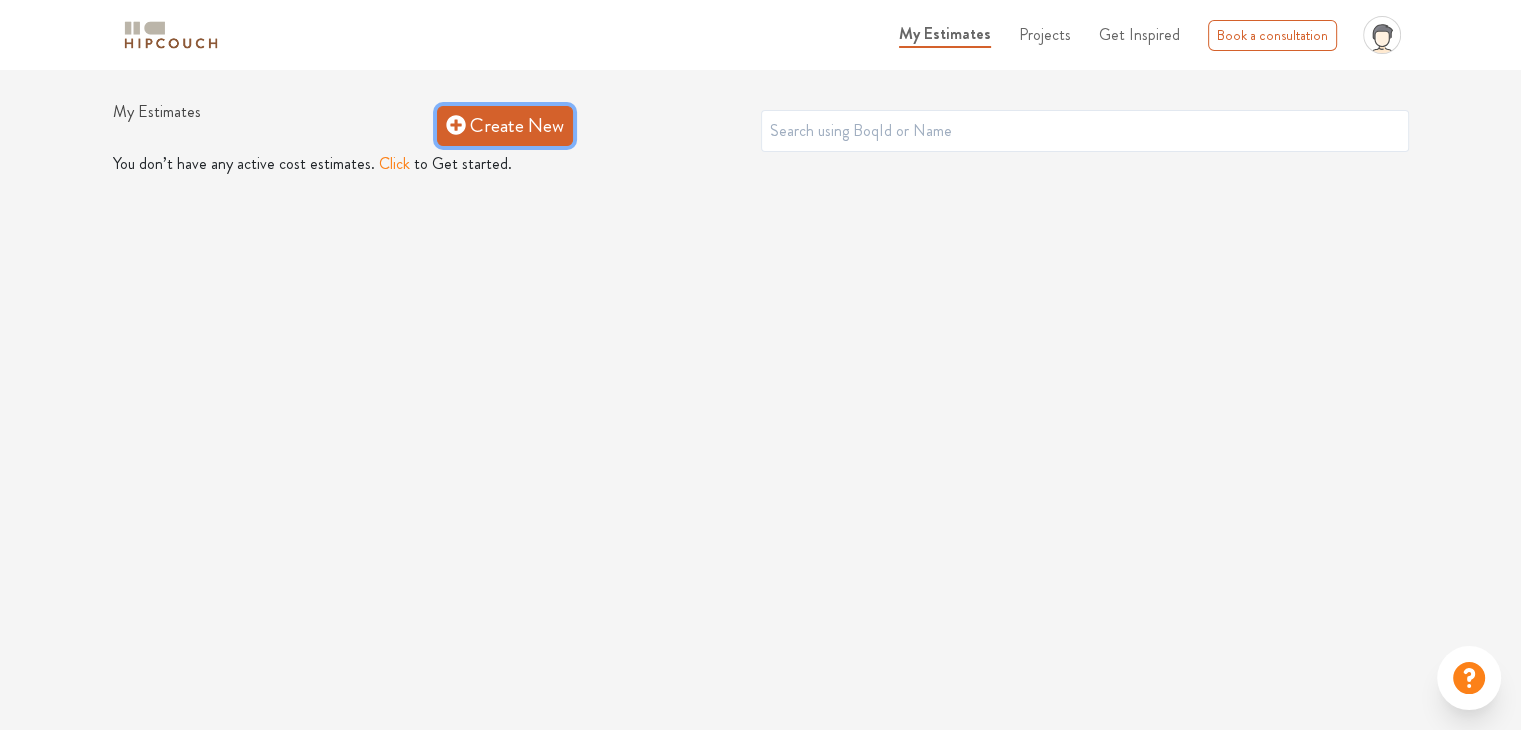 click on "Create New" at bounding box center [505, 126] 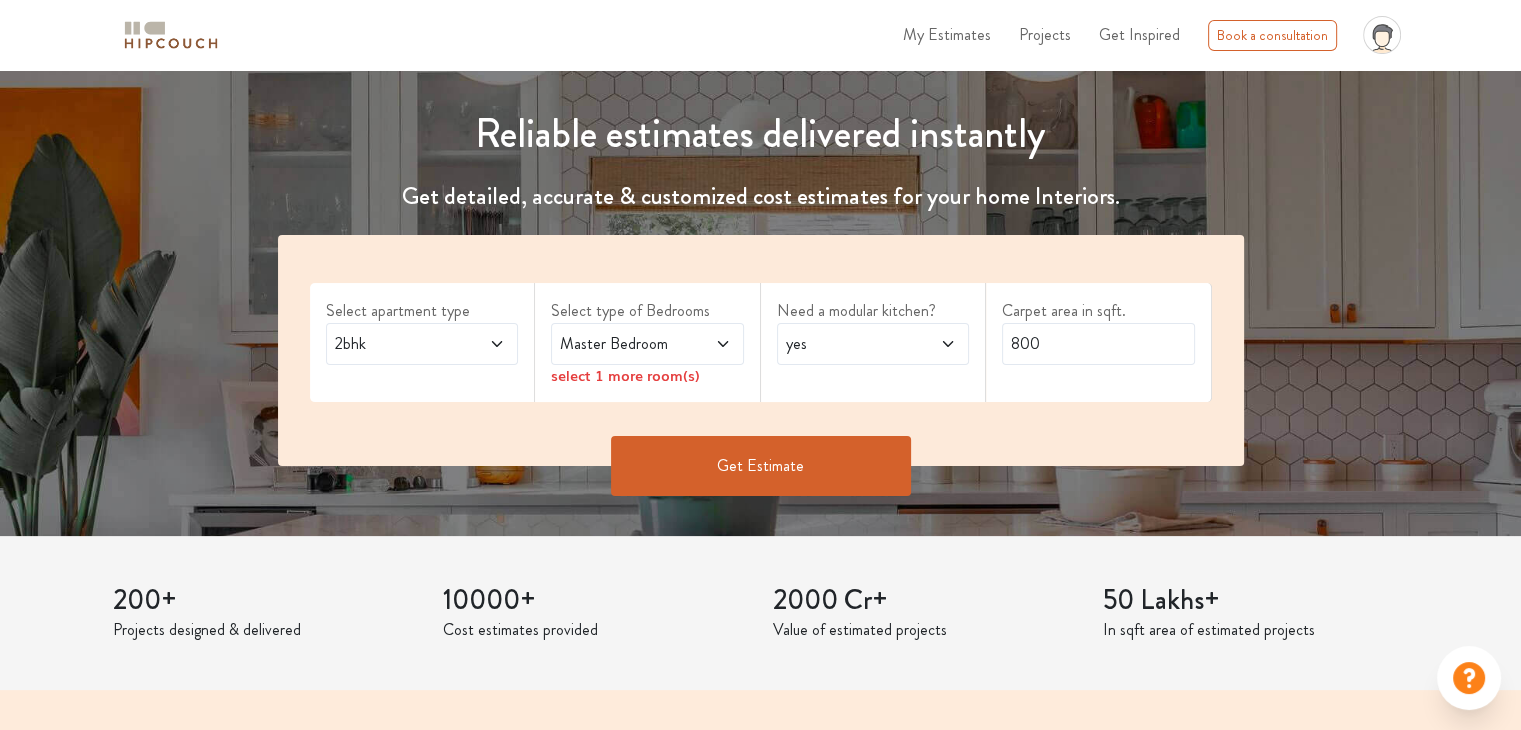 scroll, scrollTop: 223, scrollLeft: 0, axis: vertical 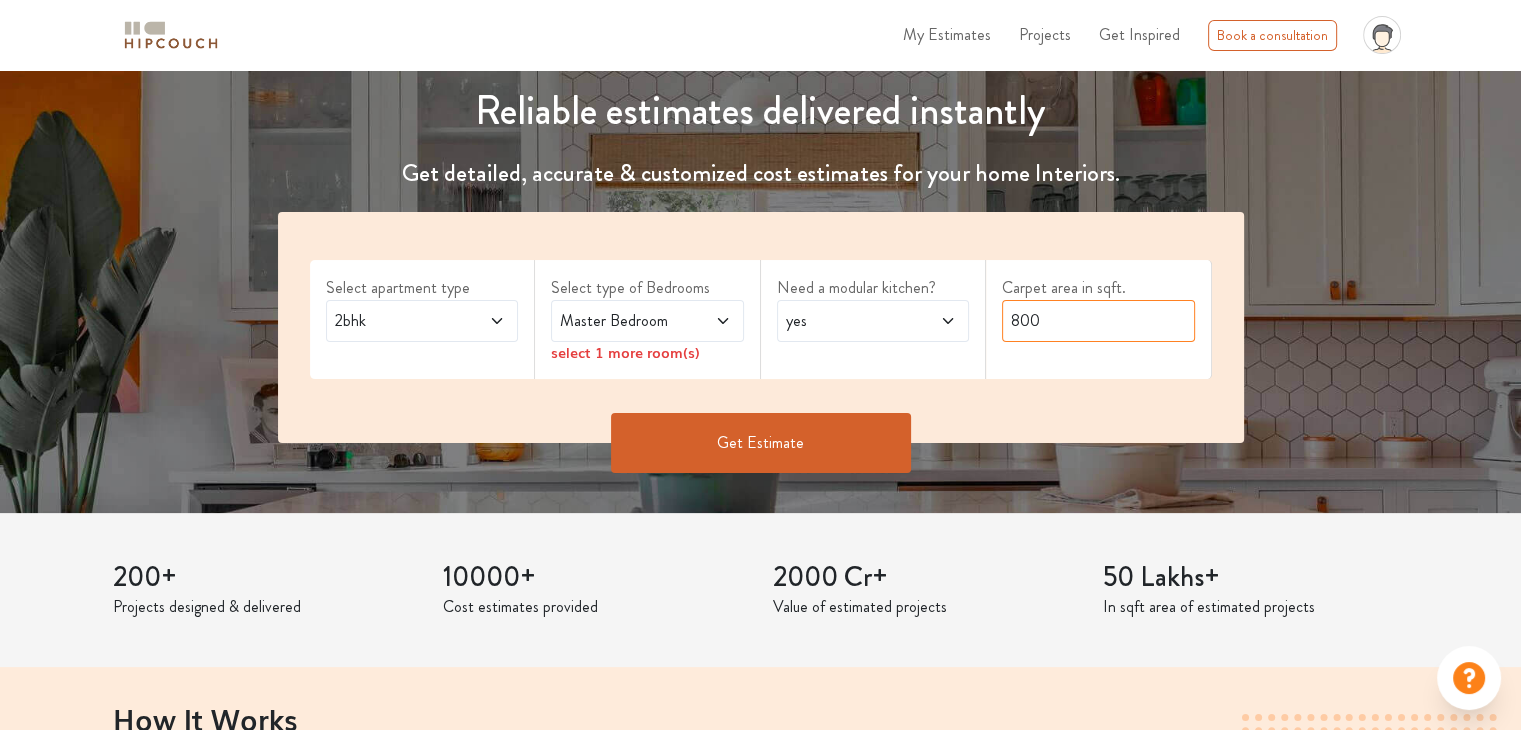 click on "800" at bounding box center [1098, 321] 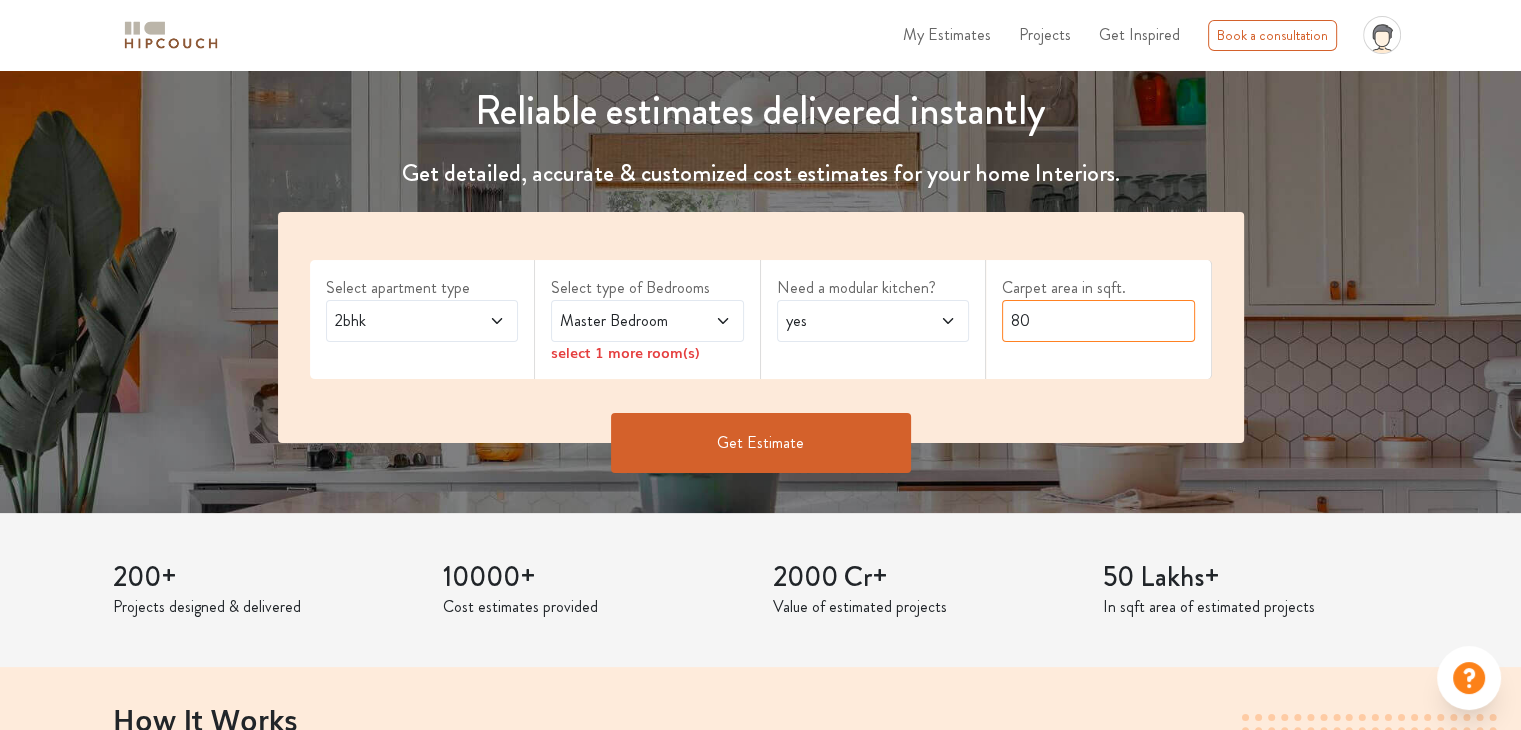 type on "8" 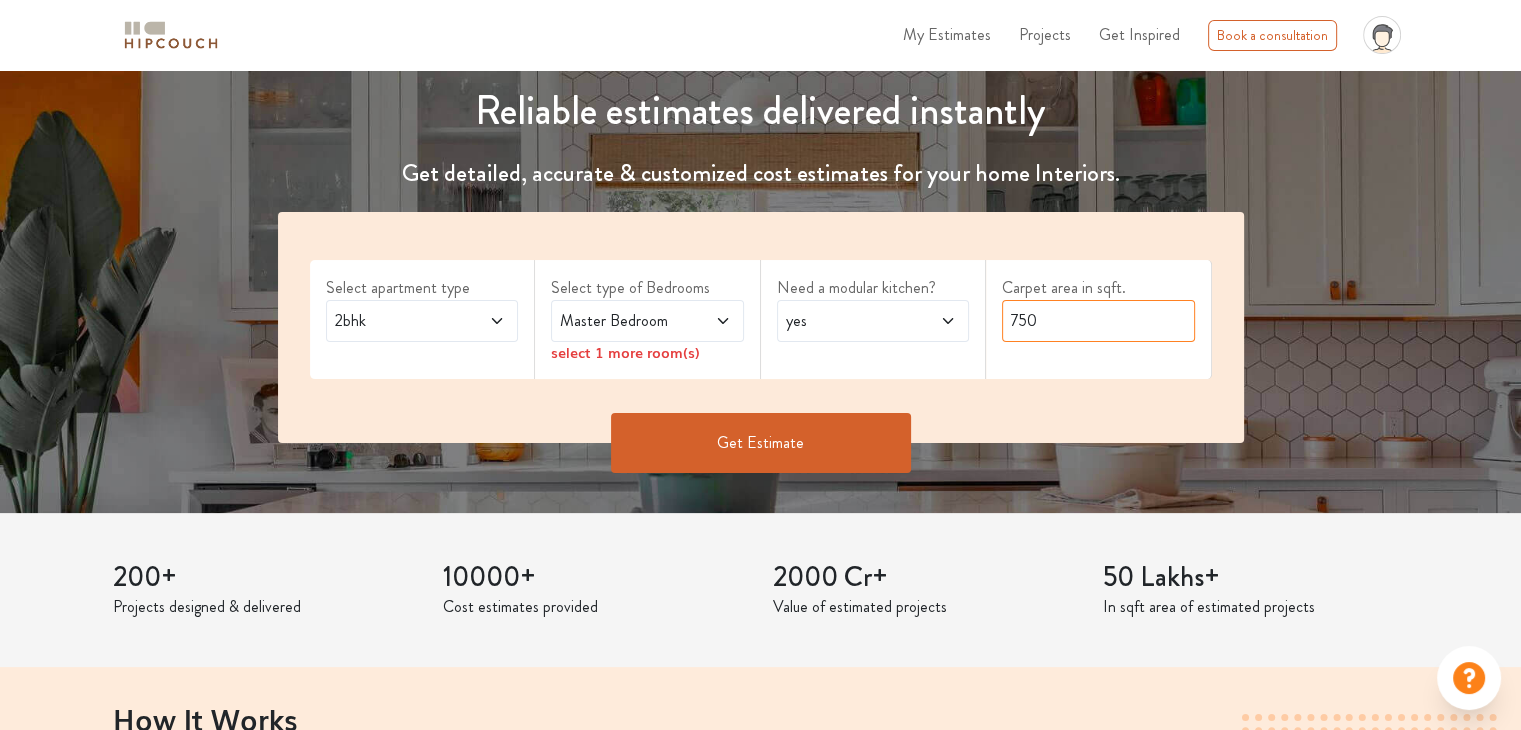 type on "750" 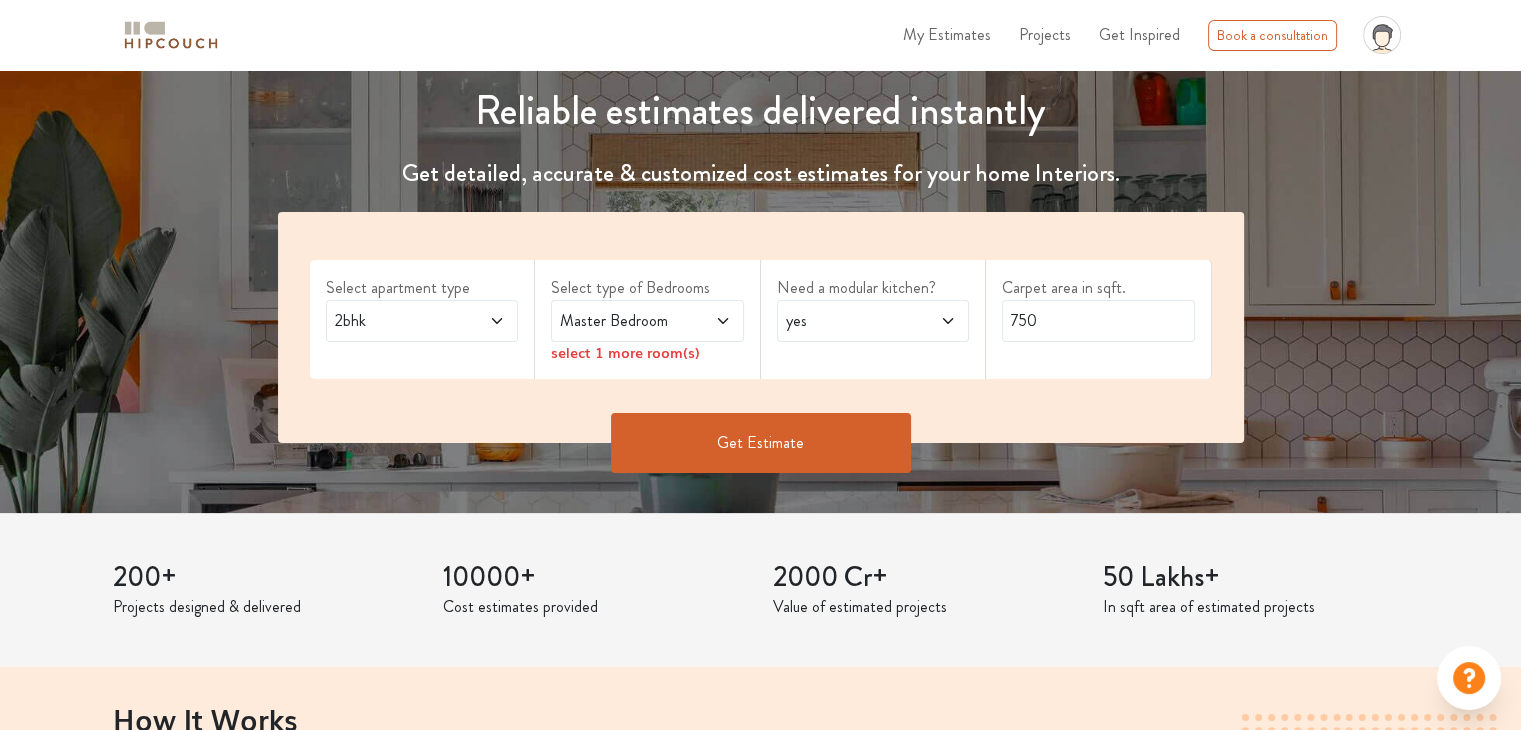 click on "Get Estimate" at bounding box center [761, 443] 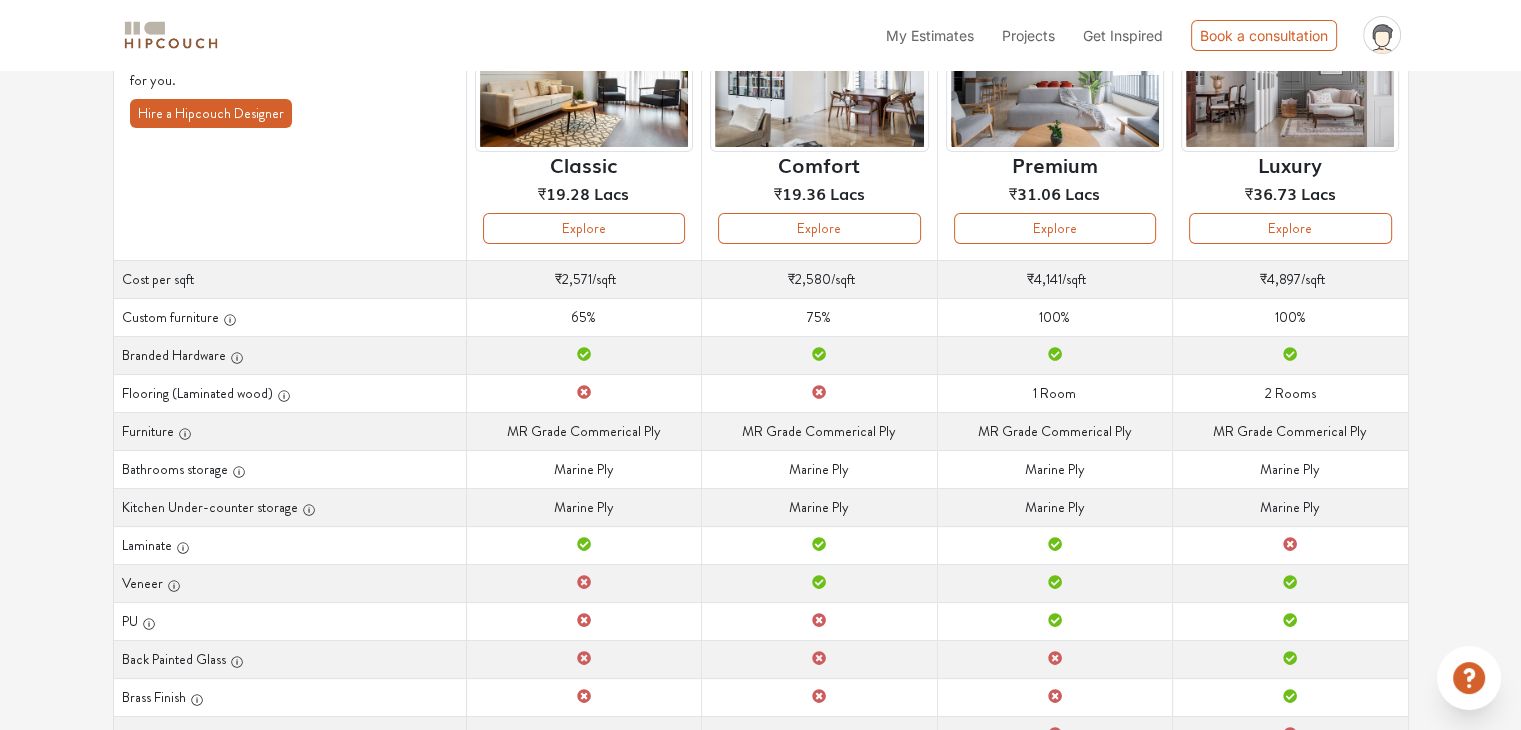 scroll, scrollTop: 210, scrollLeft: 0, axis: vertical 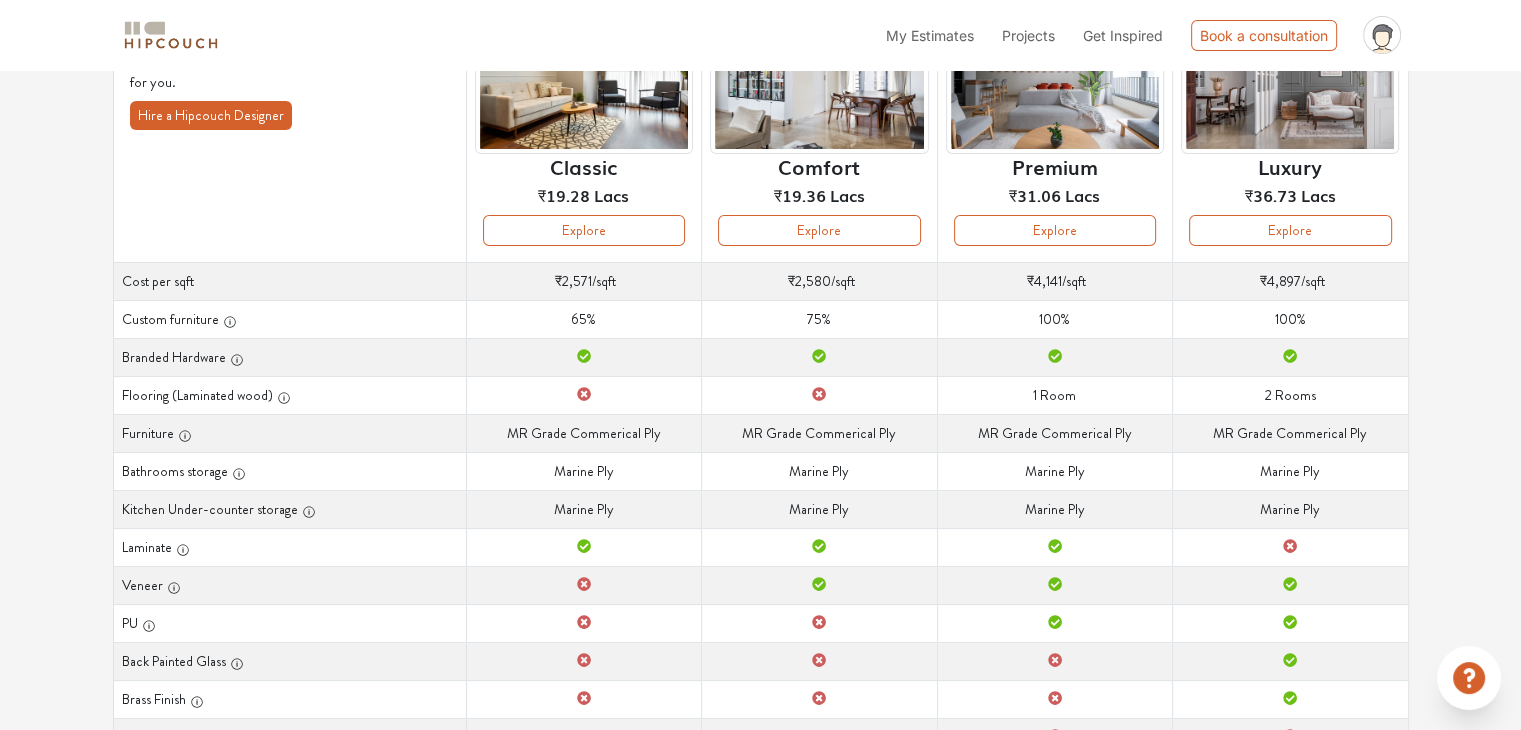 click on "₹2,571" at bounding box center (573, 281) 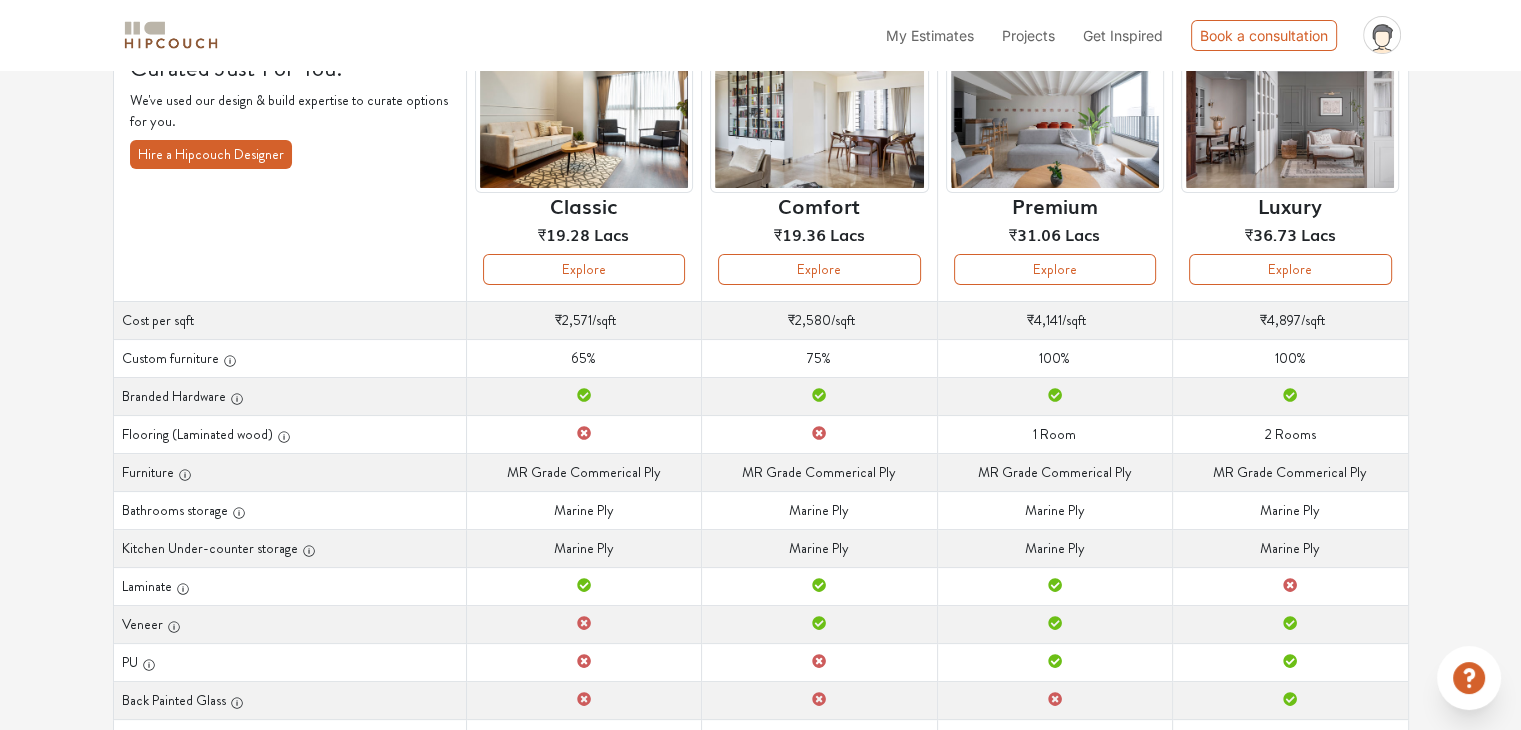 scroll, scrollTop: 184, scrollLeft: 0, axis: vertical 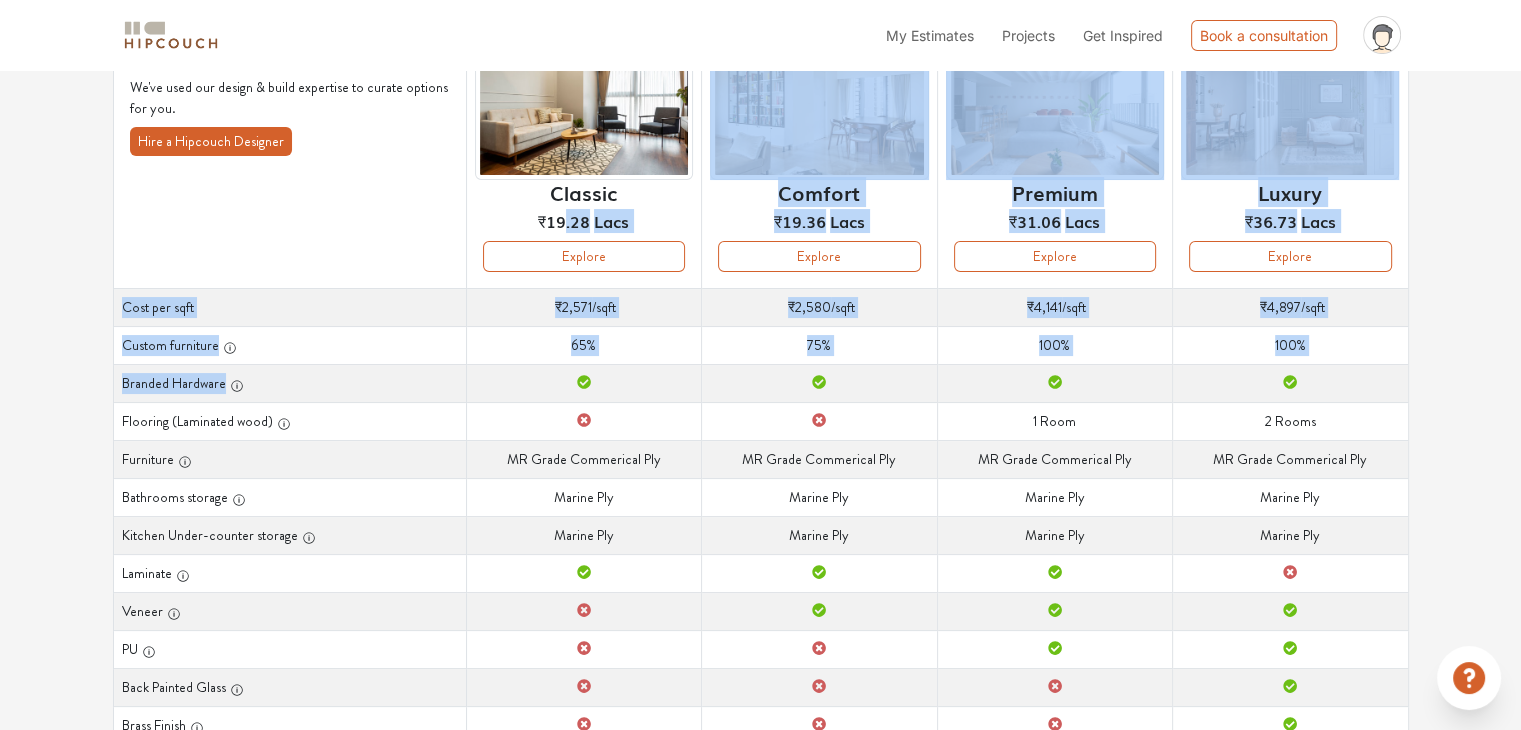 drag, startPoint x: 629, startPoint y: 393, endPoint x: 560, endPoint y: 218, distance: 188.11166 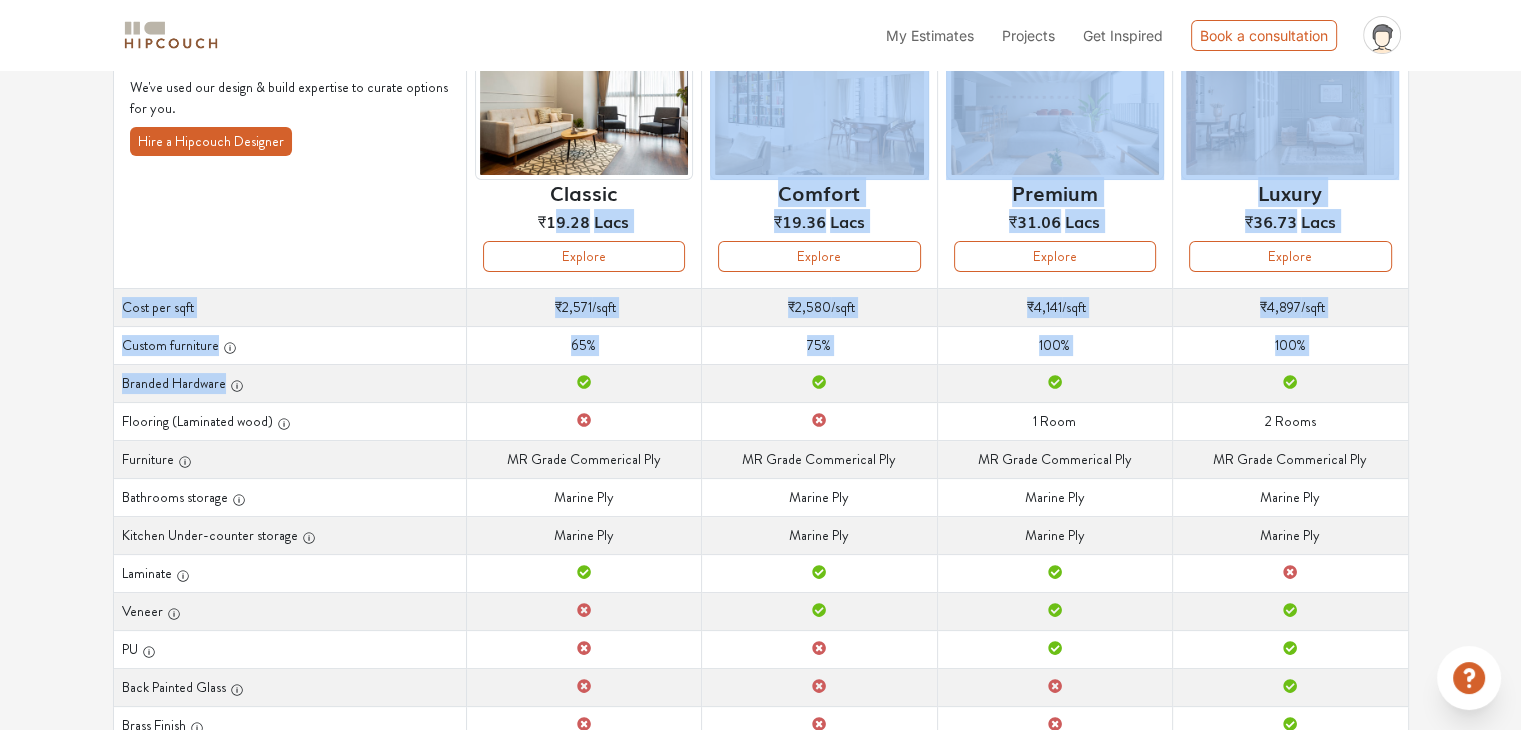 click on "Custom furniture 65%" at bounding box center (583, 345) 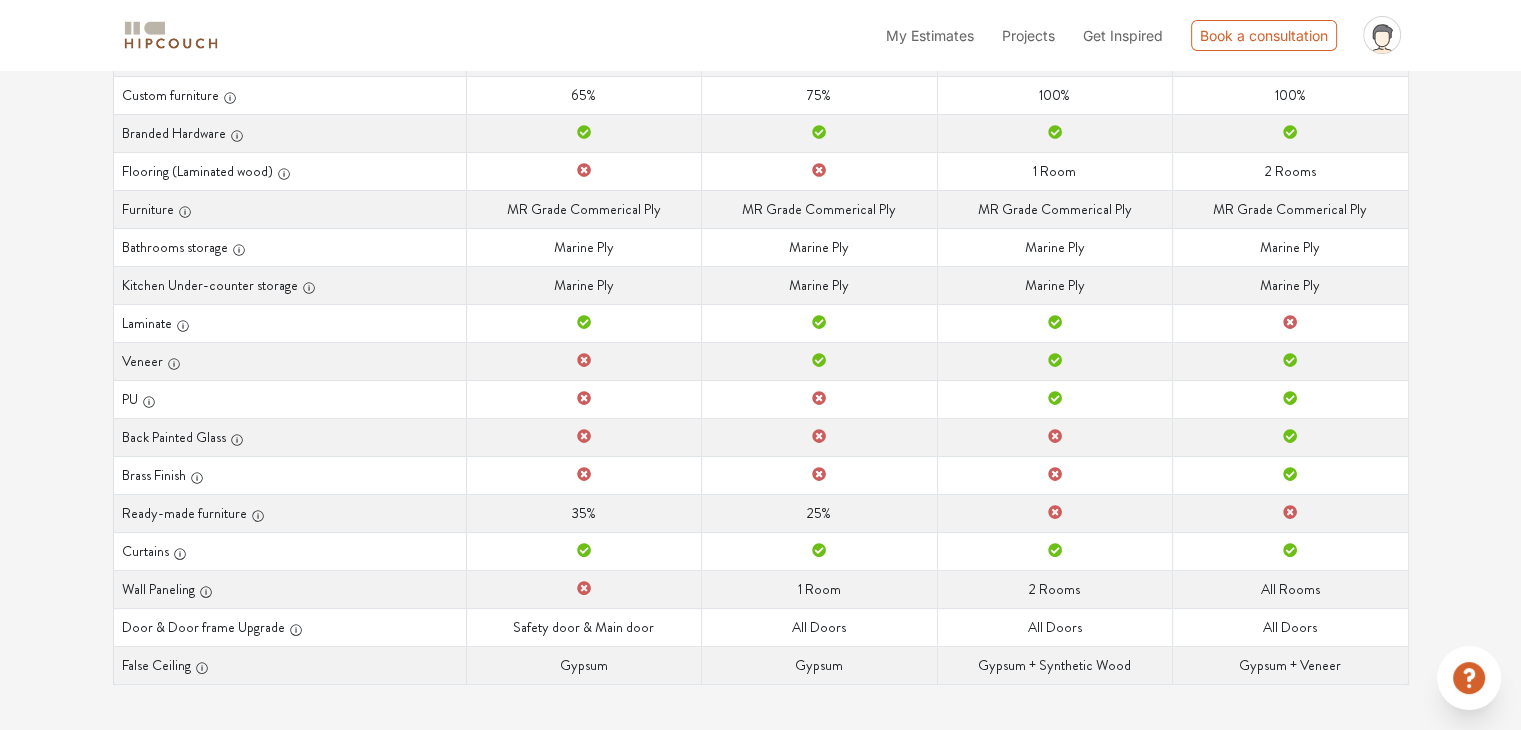 scroll, scrollTop: 0, scrollLeft: 0, axis: both 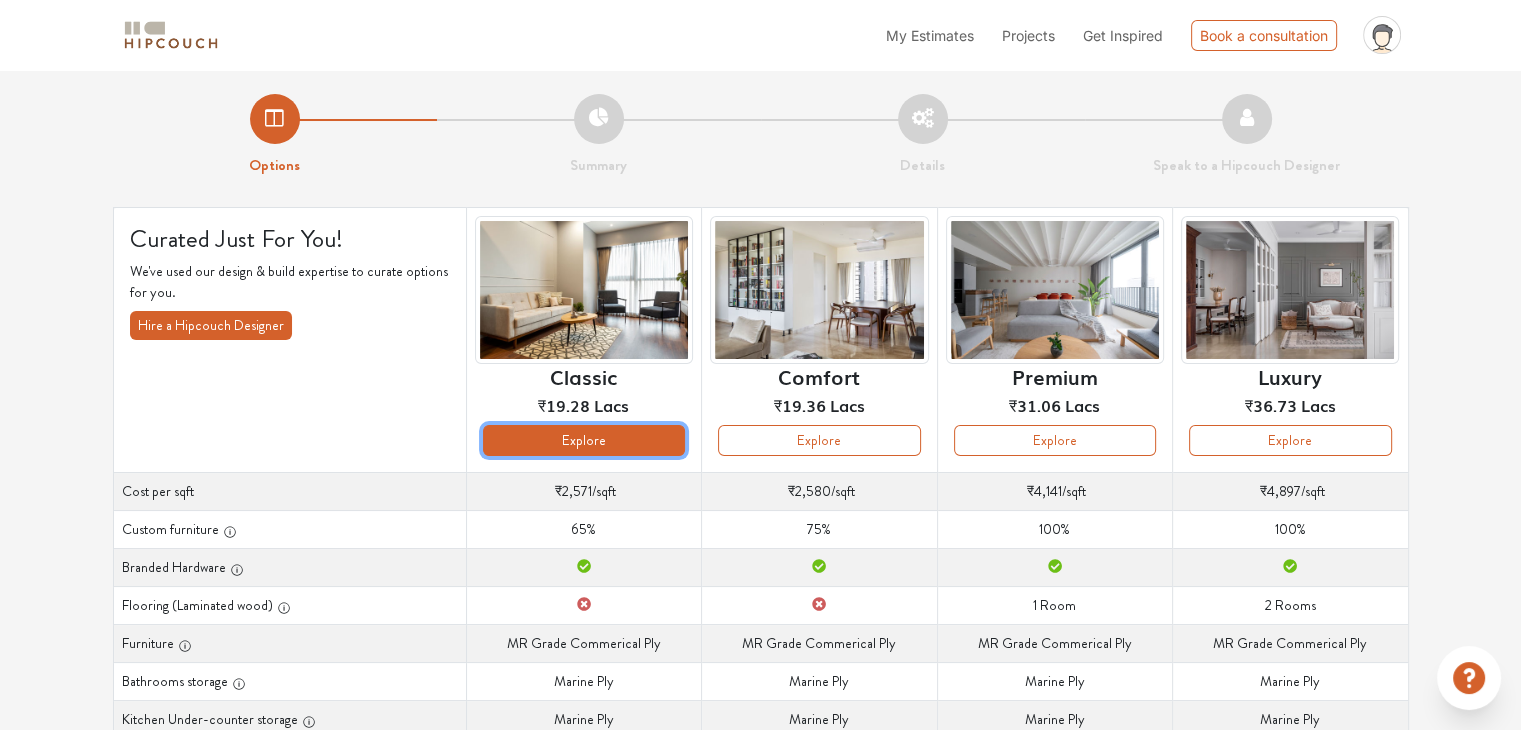 click on "Explore" at bounding box center (584, 440) 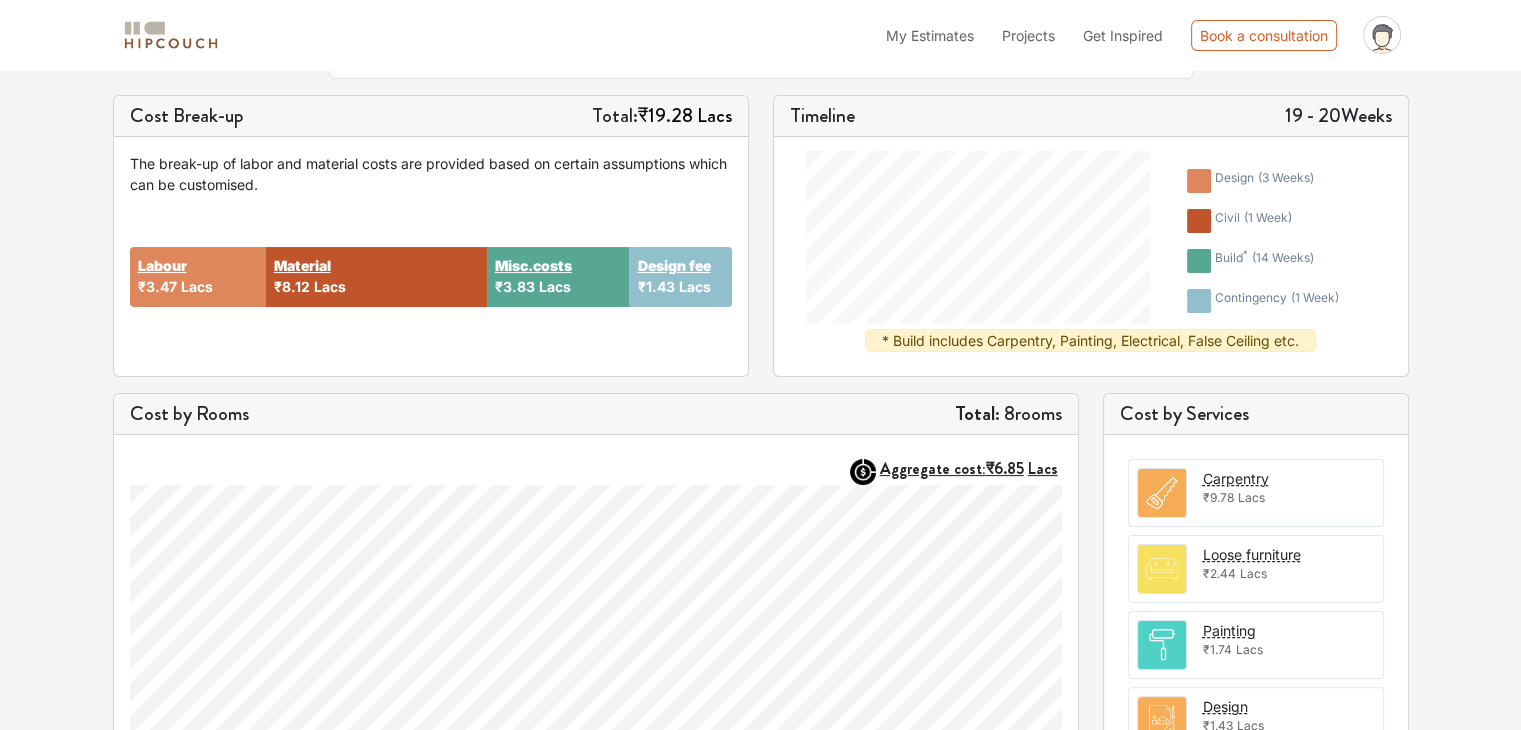 scroll, scrollTop: 269, scrollLeft: 0, axis: vertical 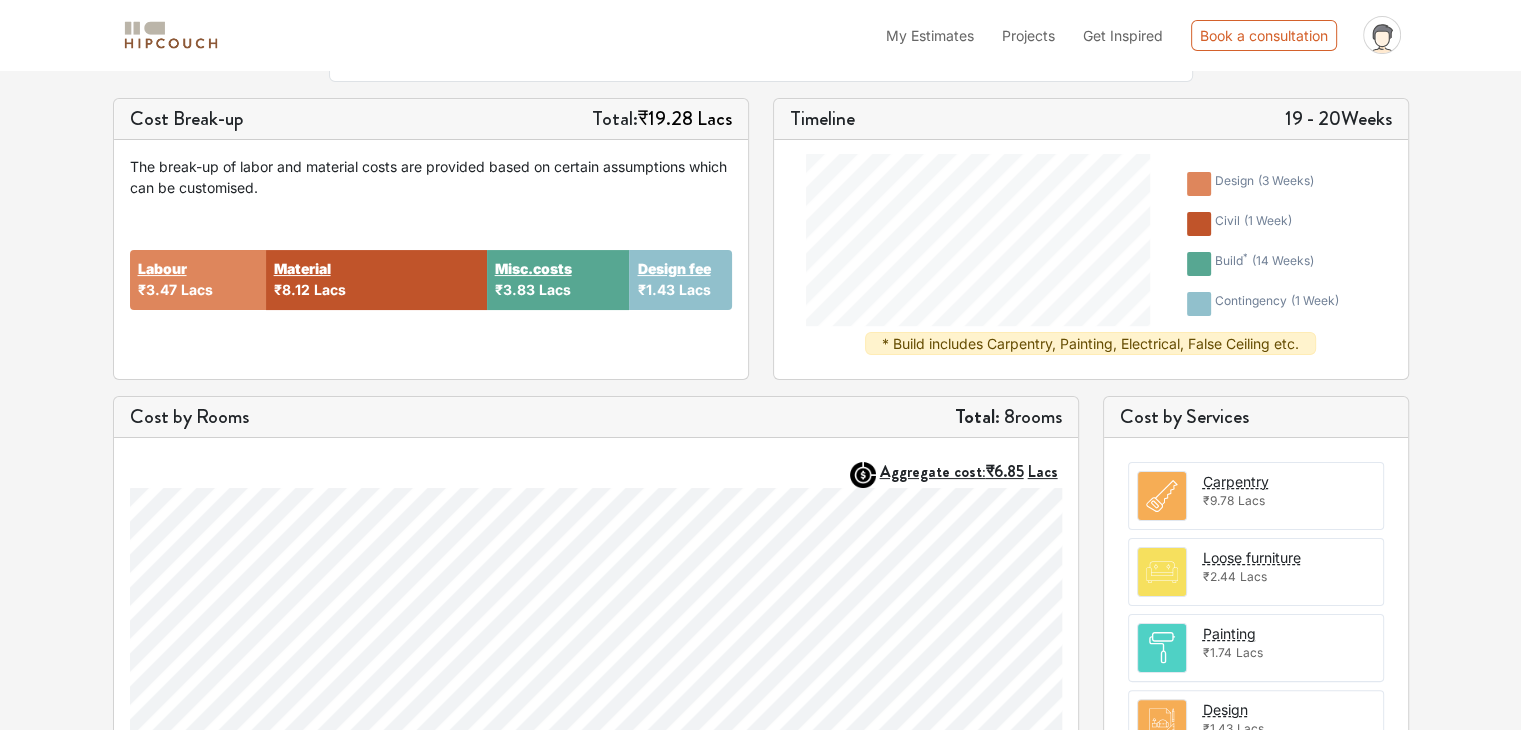 click on "build * ( 14   weeks )" at bounding box center (1263, 264) 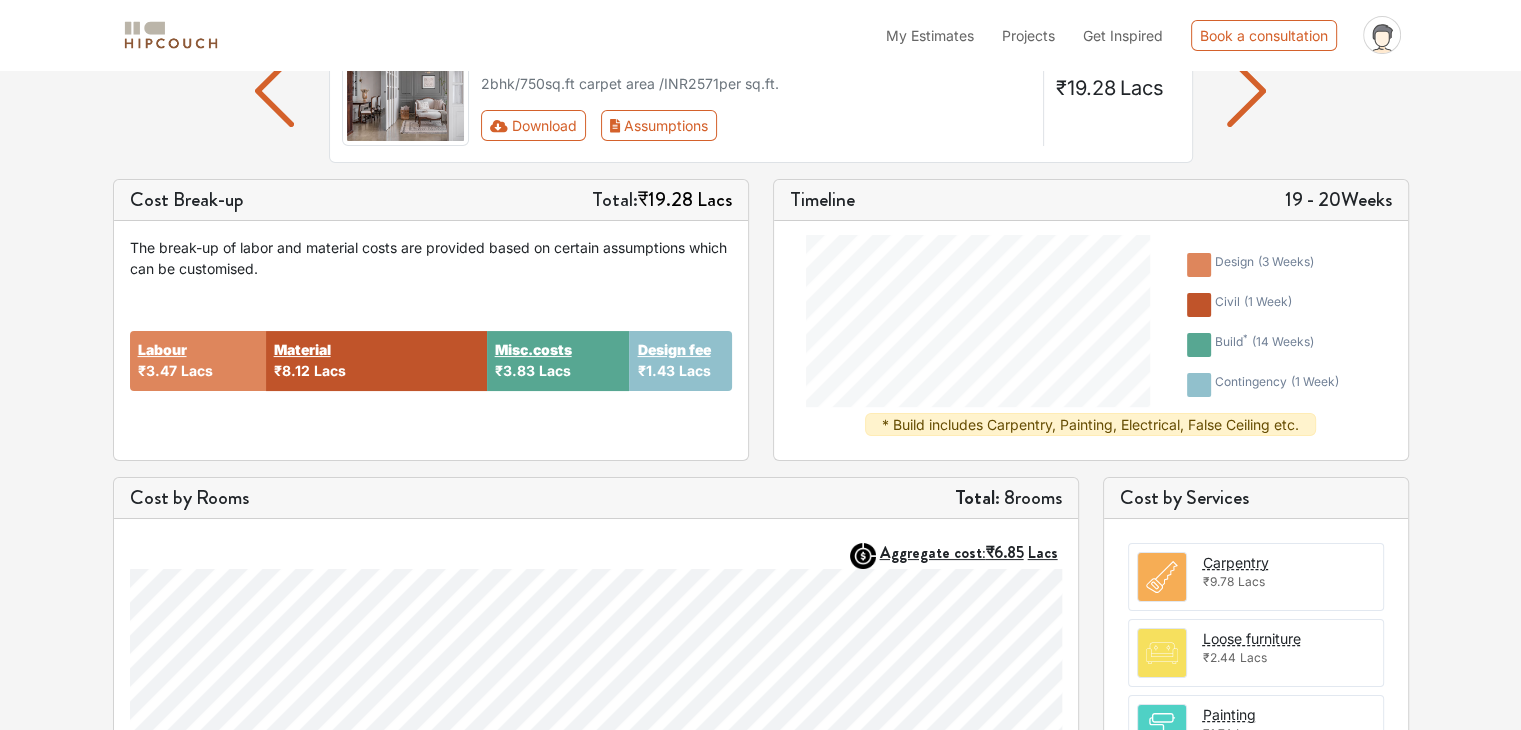 scroll, scrollTop: 0, scrollLeft: 0, axis: both 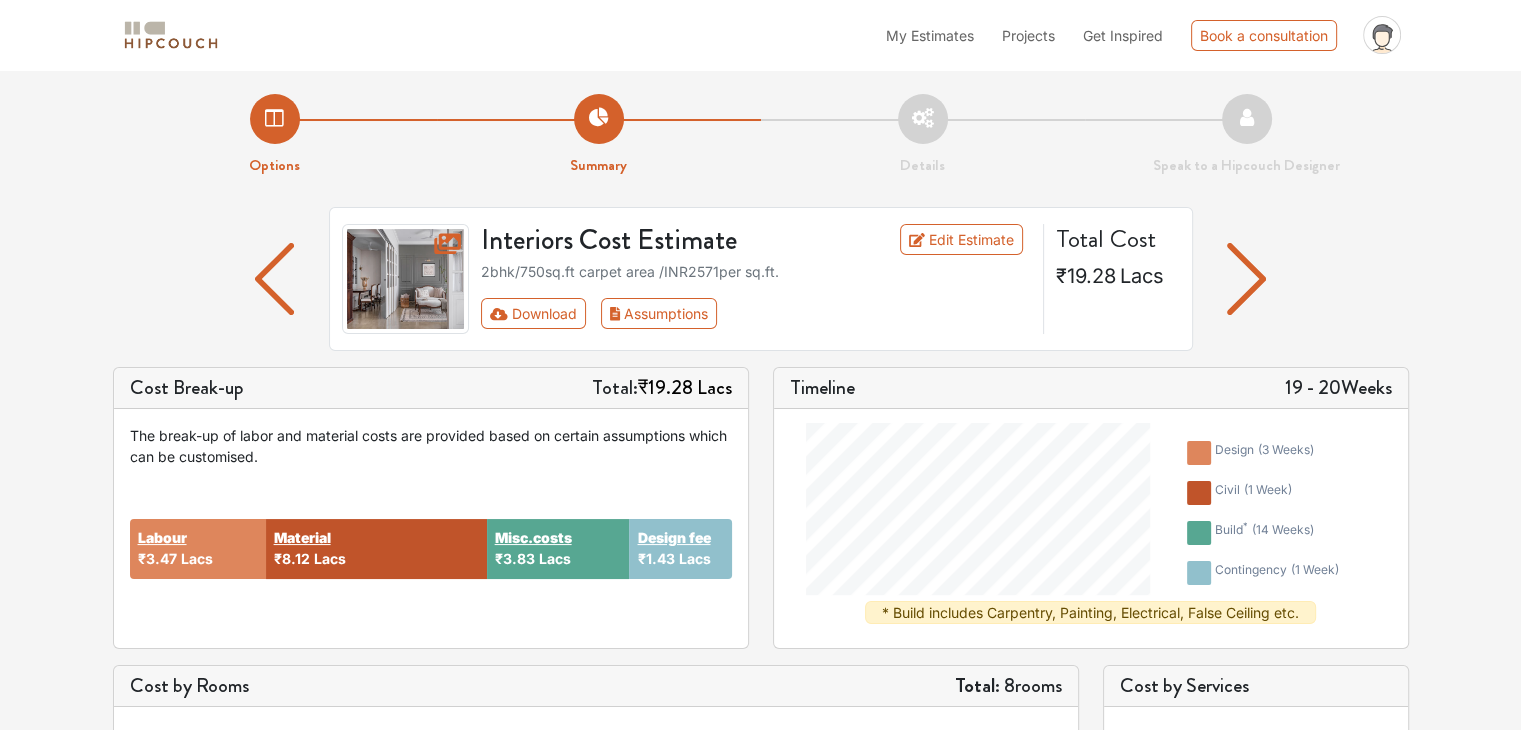 click on "2bhk  /  750  sq.ft carpet area /INR  2571  per sq.ft." at bounding box center (756, 271) 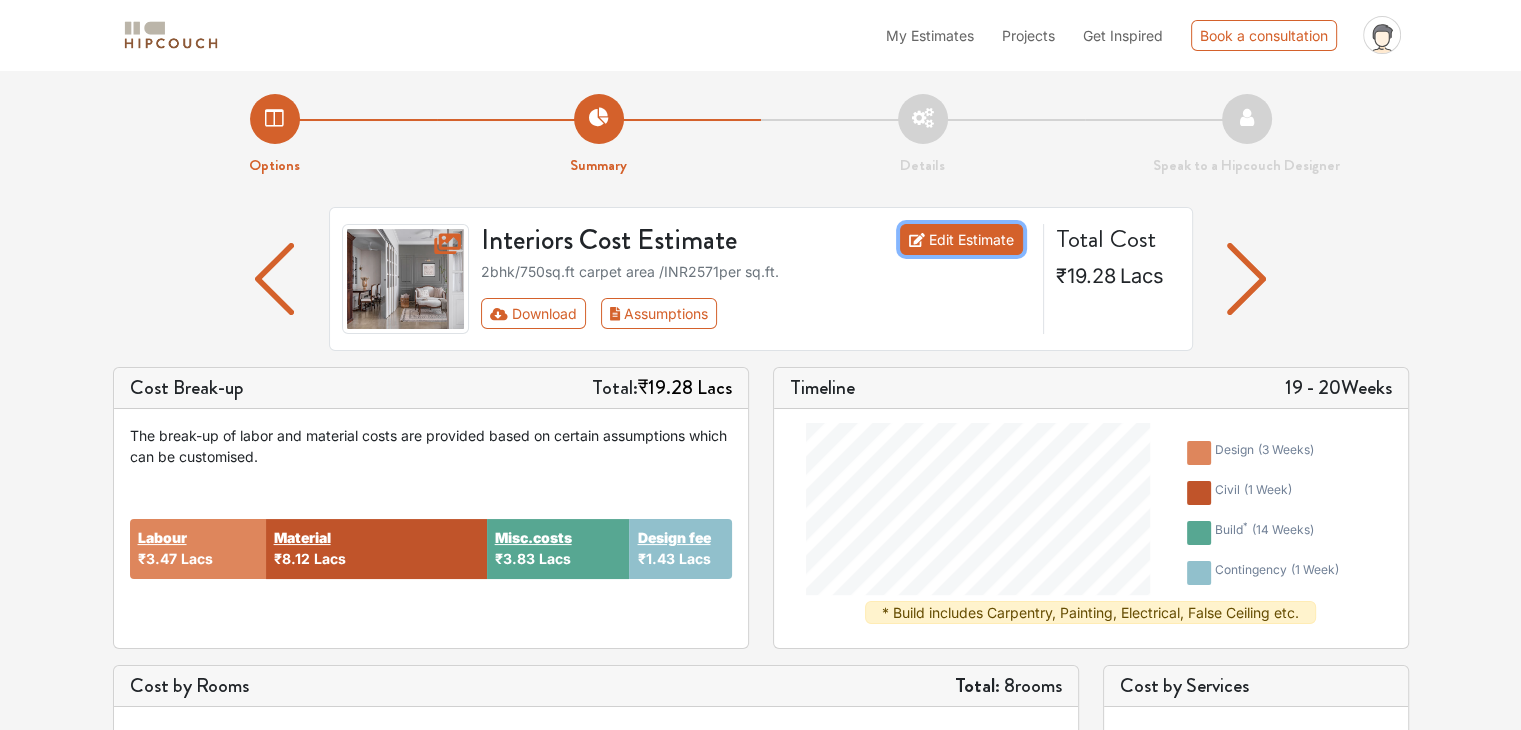 click on "Edit Estimate" at bounding box center (961, 239) 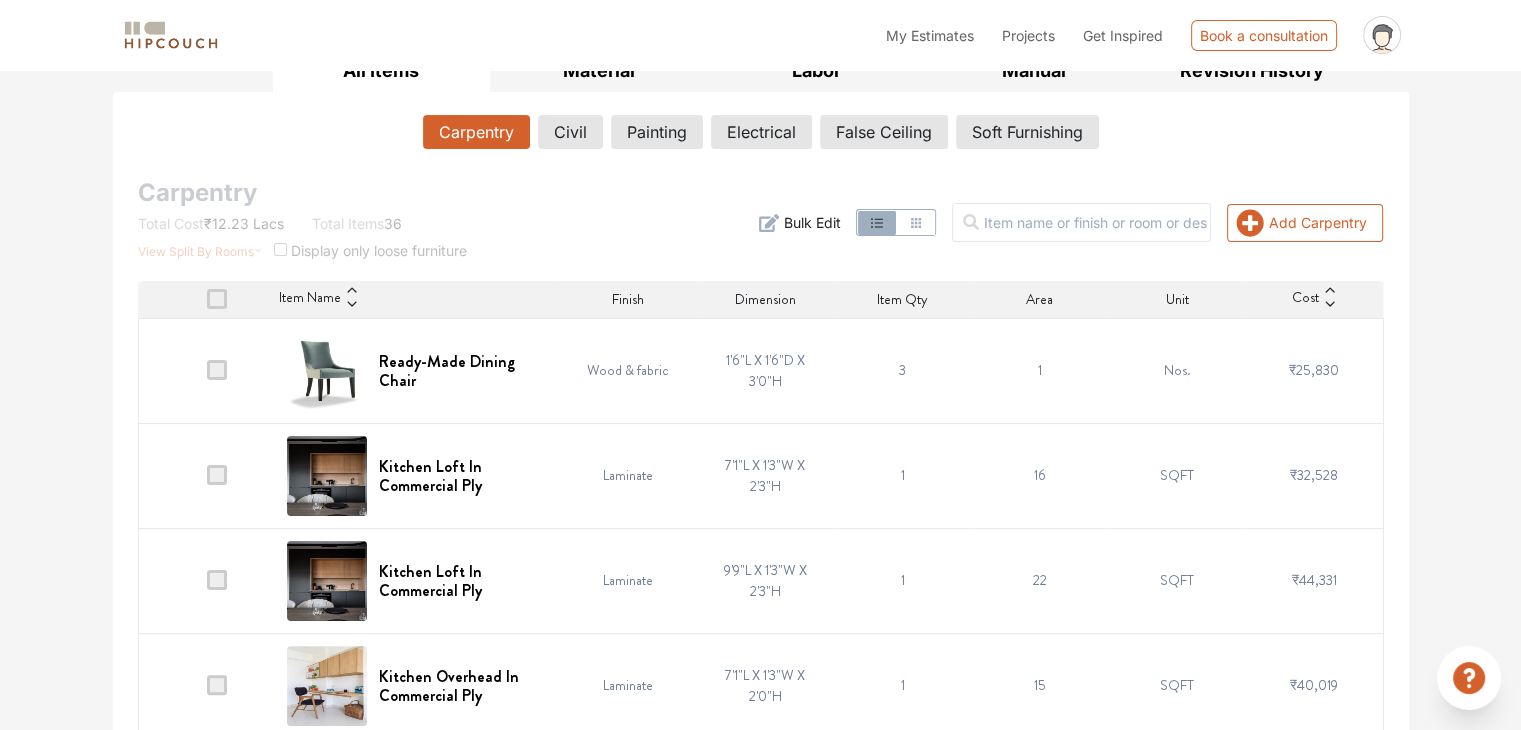 scroll, scrollTop: 320, scrollLeft: 0, axis: vertical 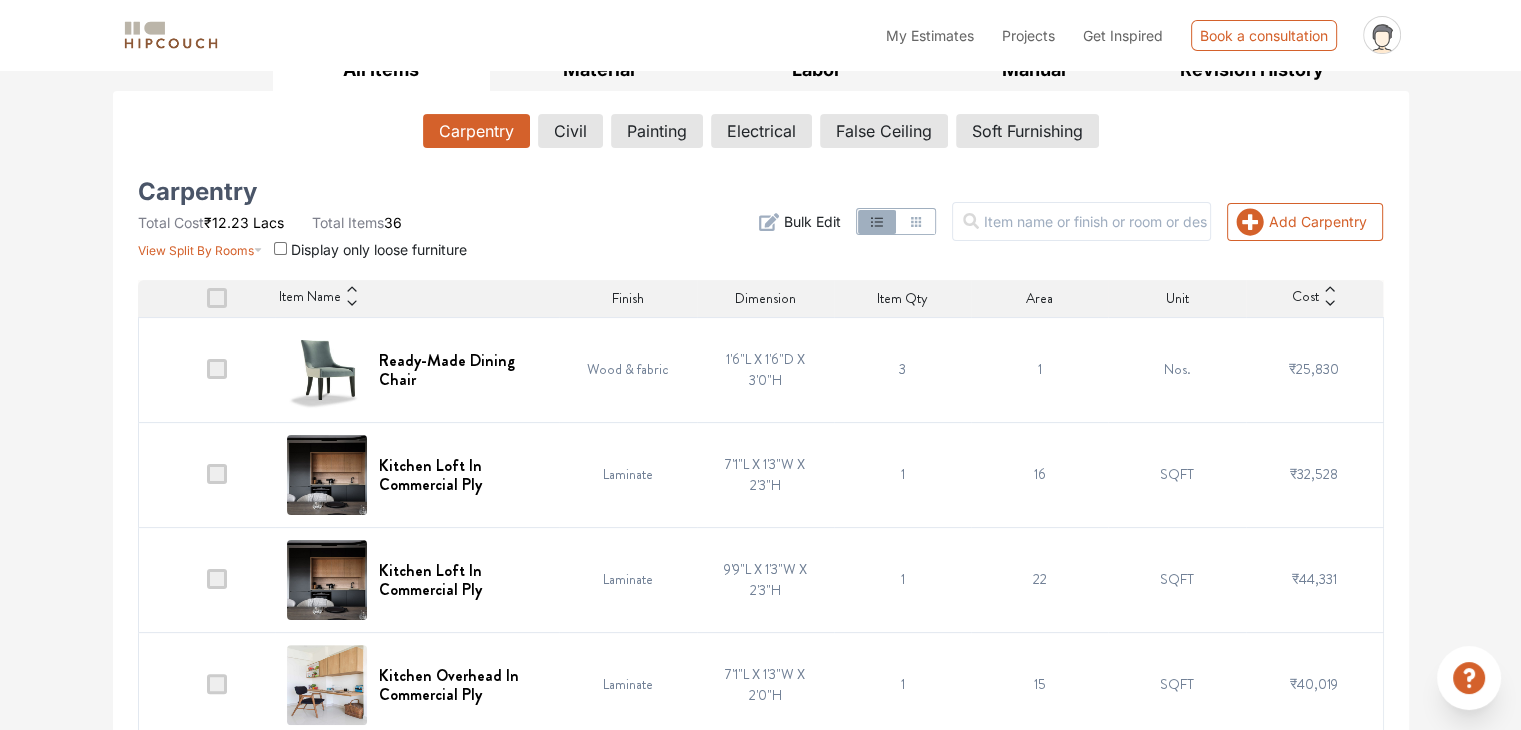 click at bounding box center [171, 35] 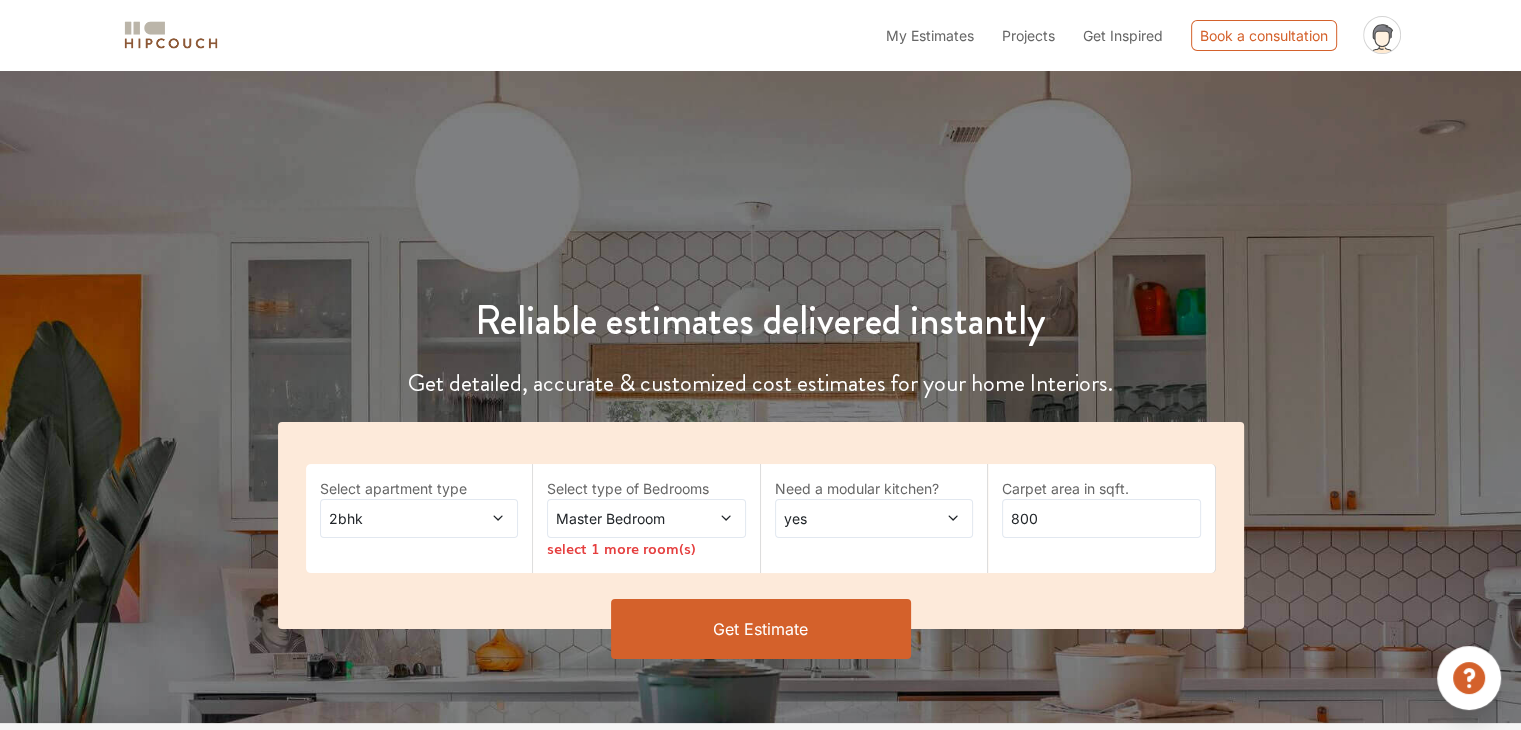 scroll, scrollTop: 0, scrollLeft: 0, axis: both 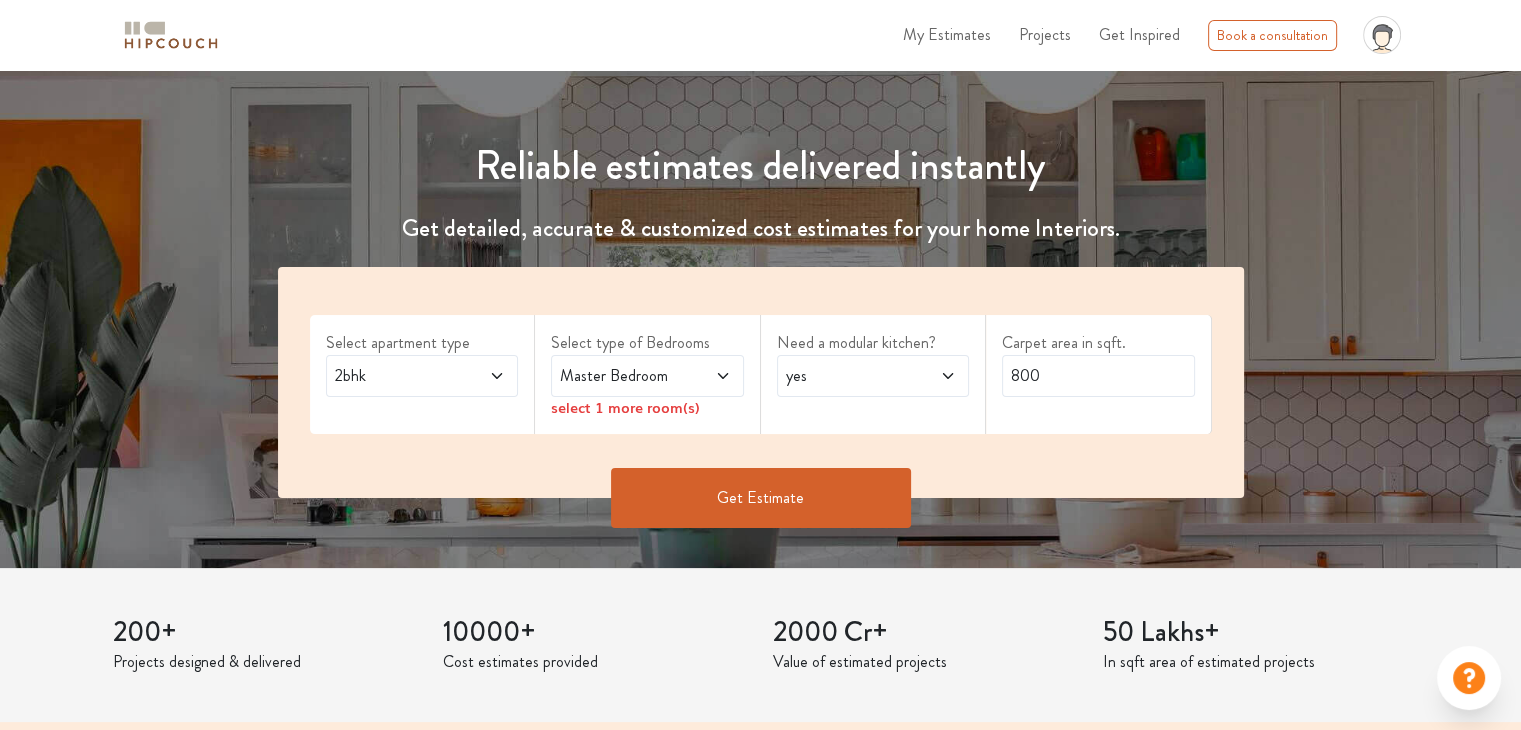 click at bounding box center (483, 376) 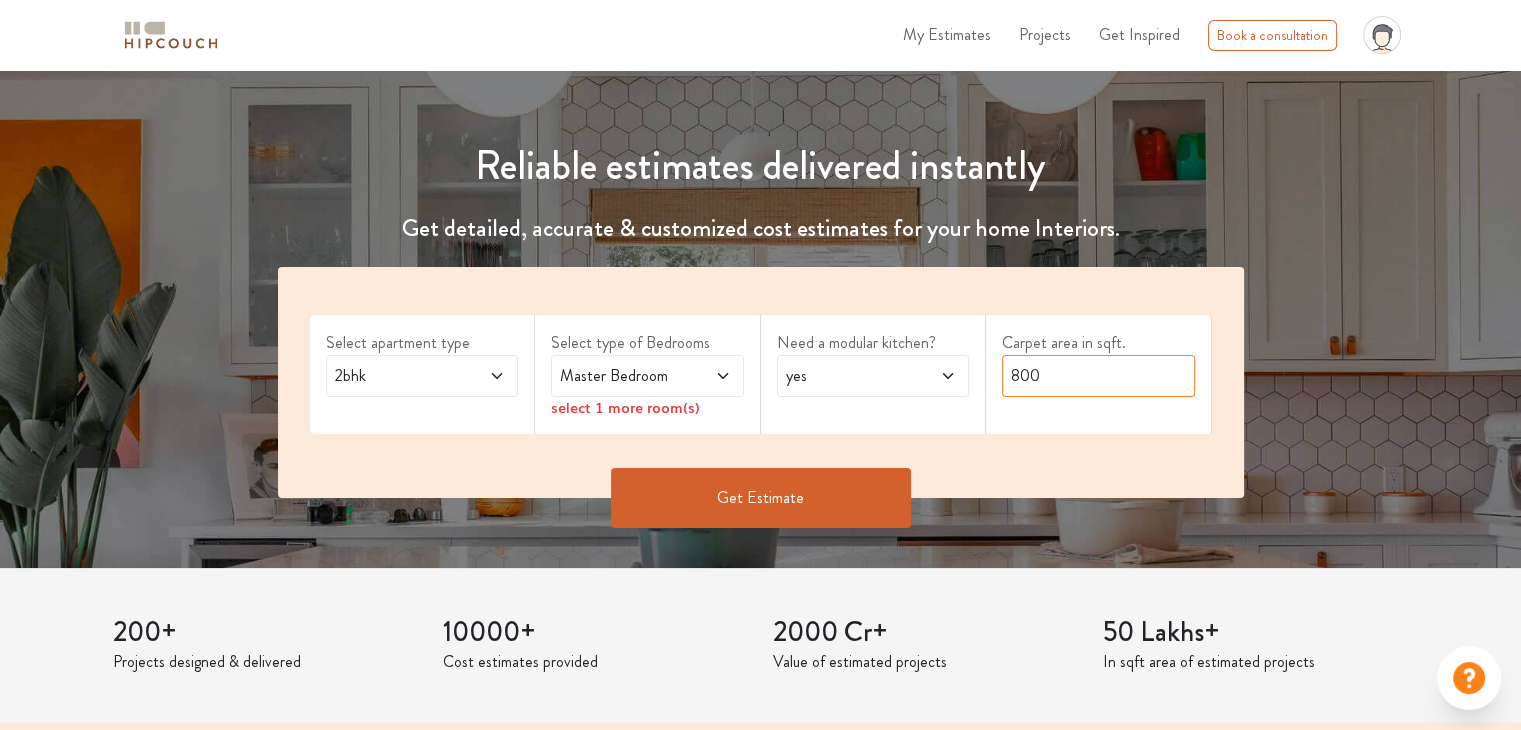 click on "800" at bounding box center (1098, 376) 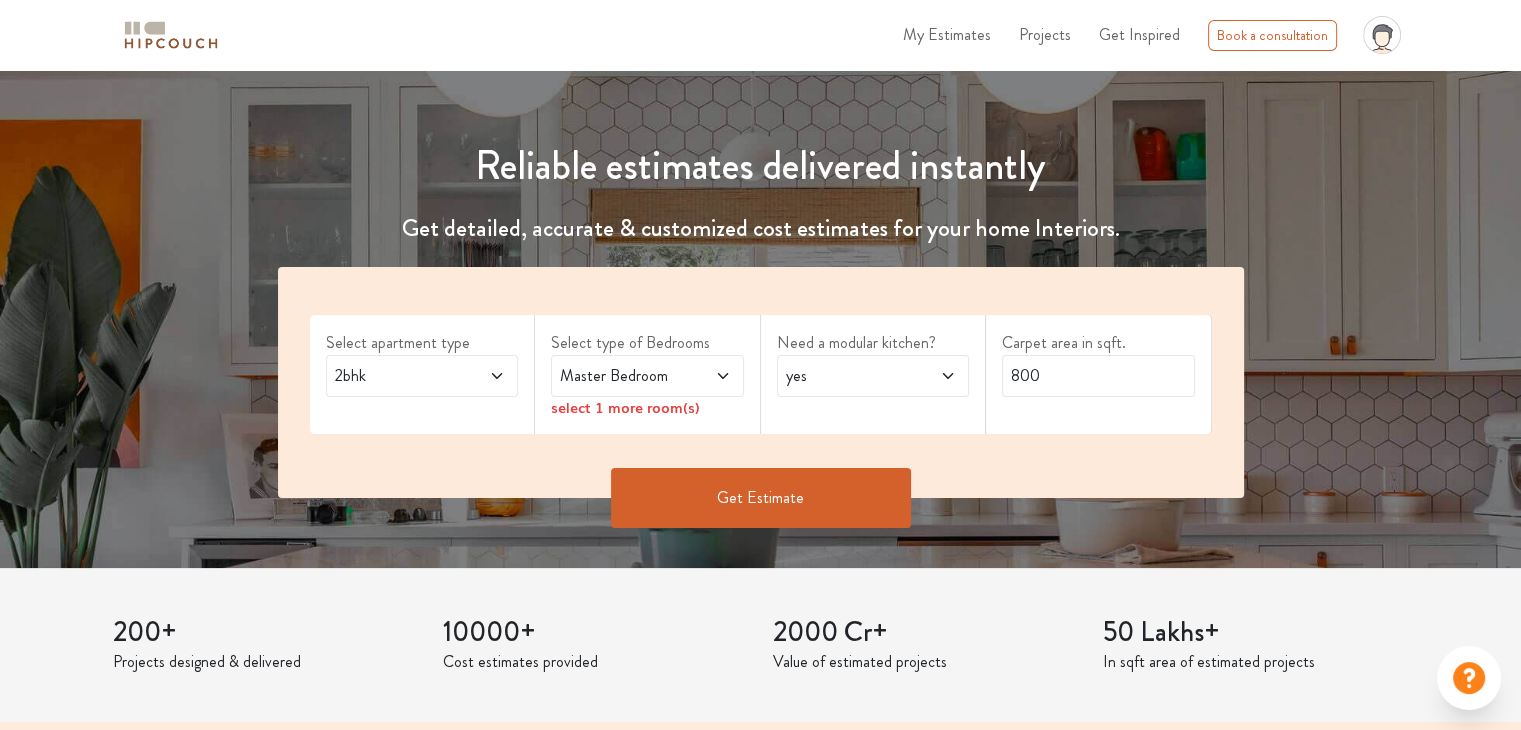 click on "Get Estimate" at bounding box center (761, 498) 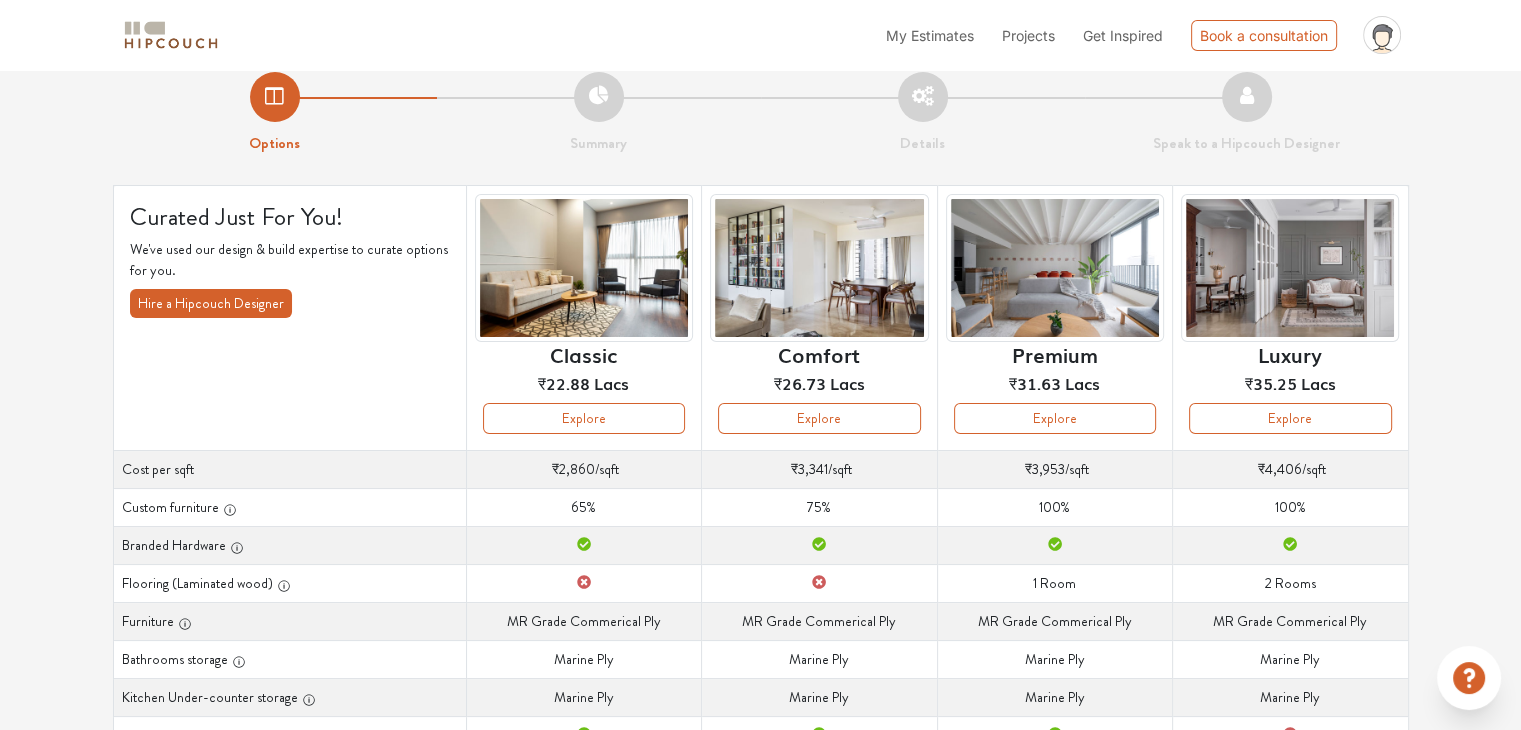 scroll, scrollTop: 0, scrollLeft: 0, axis: both 